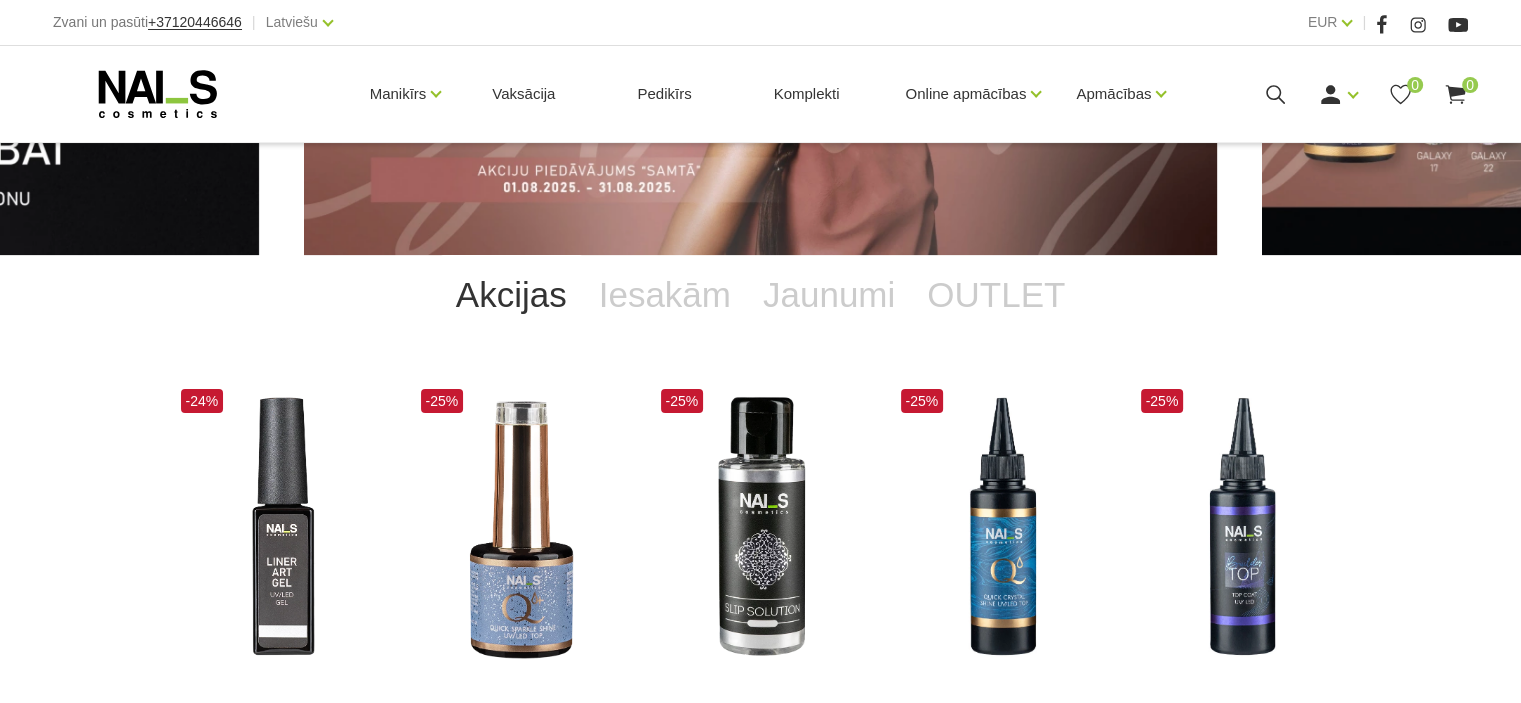 scroll, scrollTop: 500, scrollLeft: 0, axis: vertical 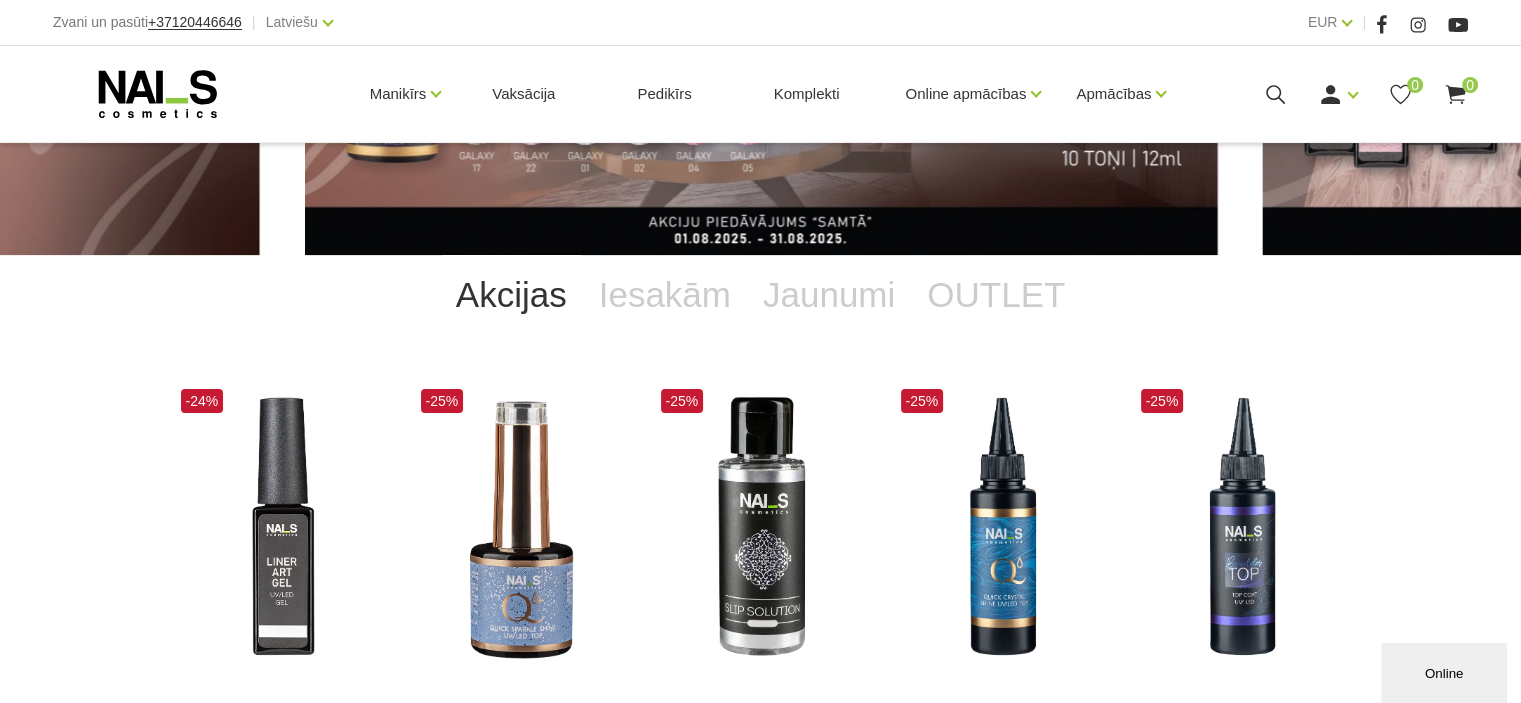 click on "Akcijas" at bounding box center [511, 295] 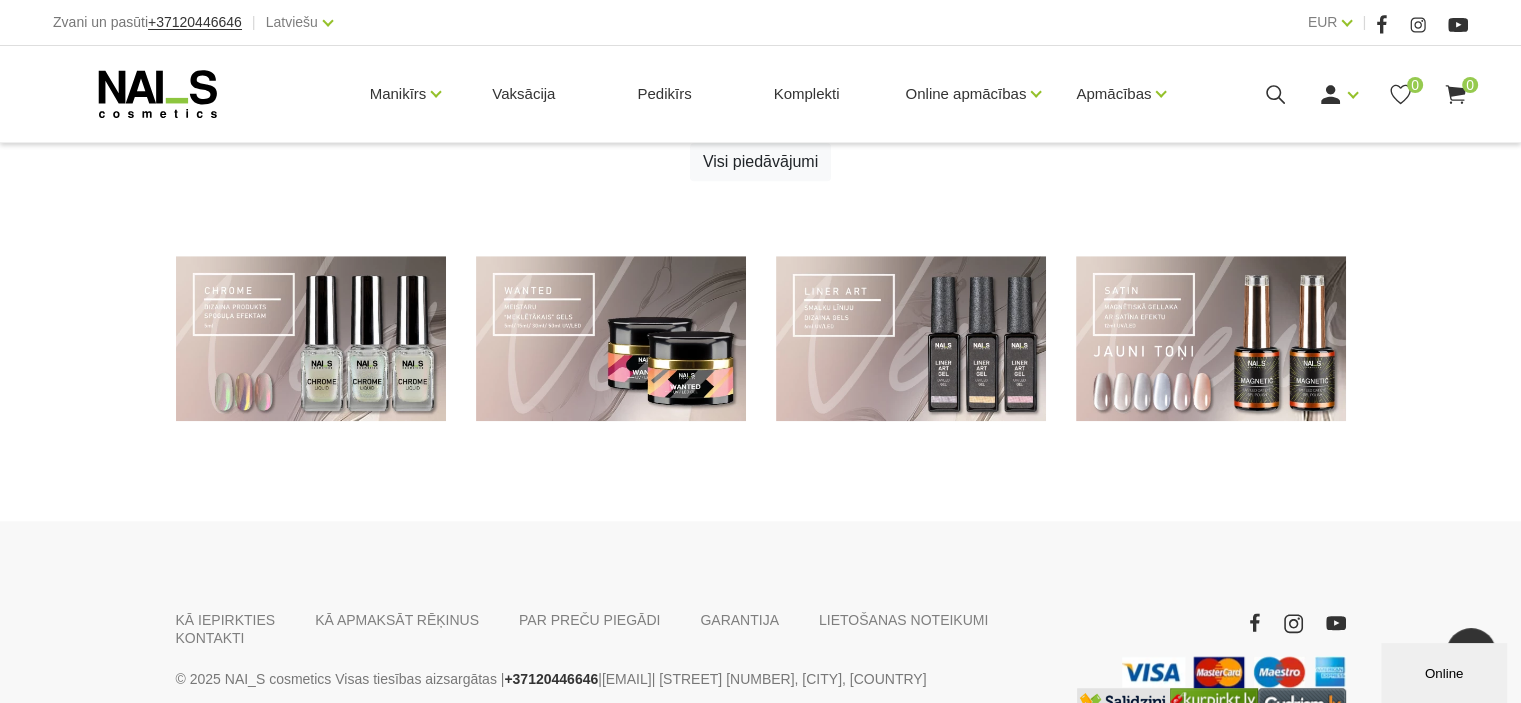 scroll, scrollTop: 1100, scrollLeft: 0, axis: vertical 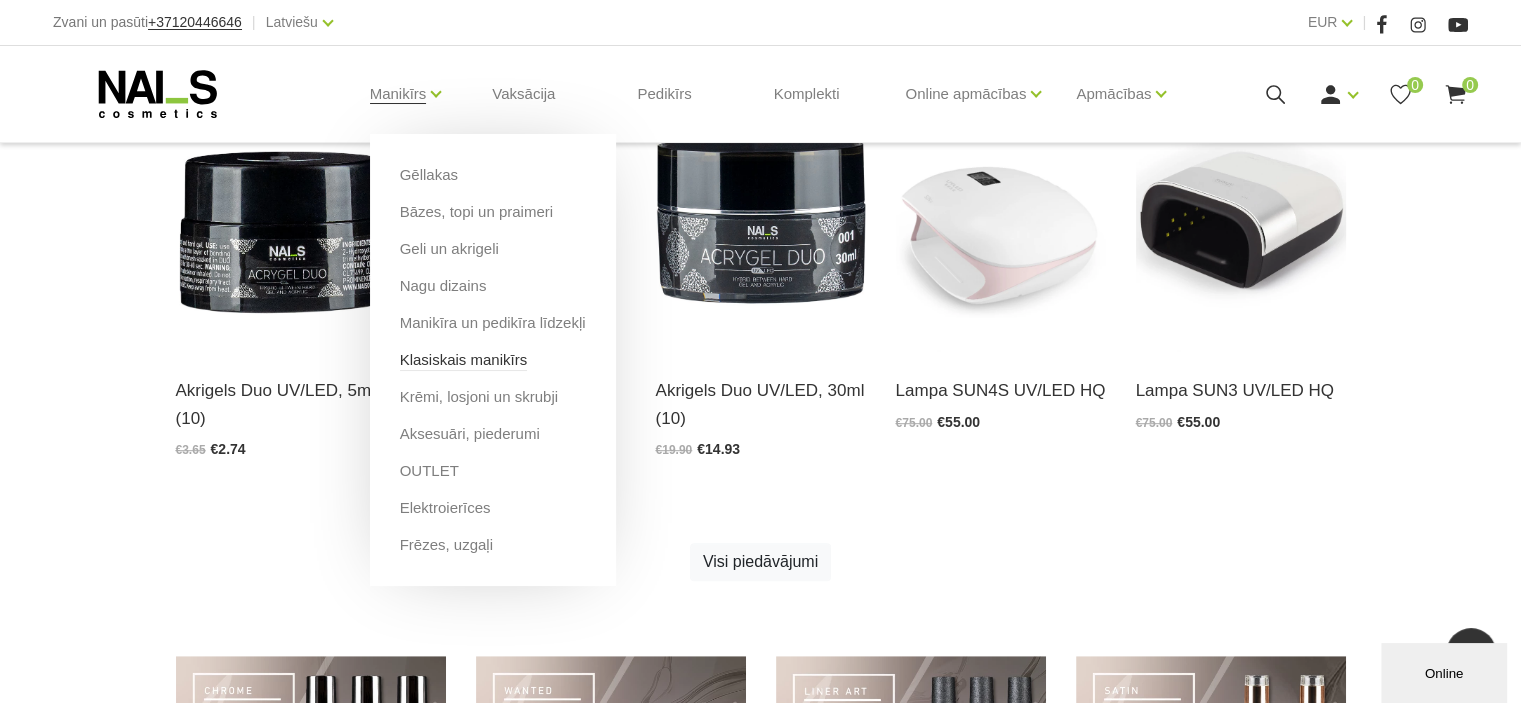 click on "Klasiskais manikīrs" at bounding box center [464, 360] 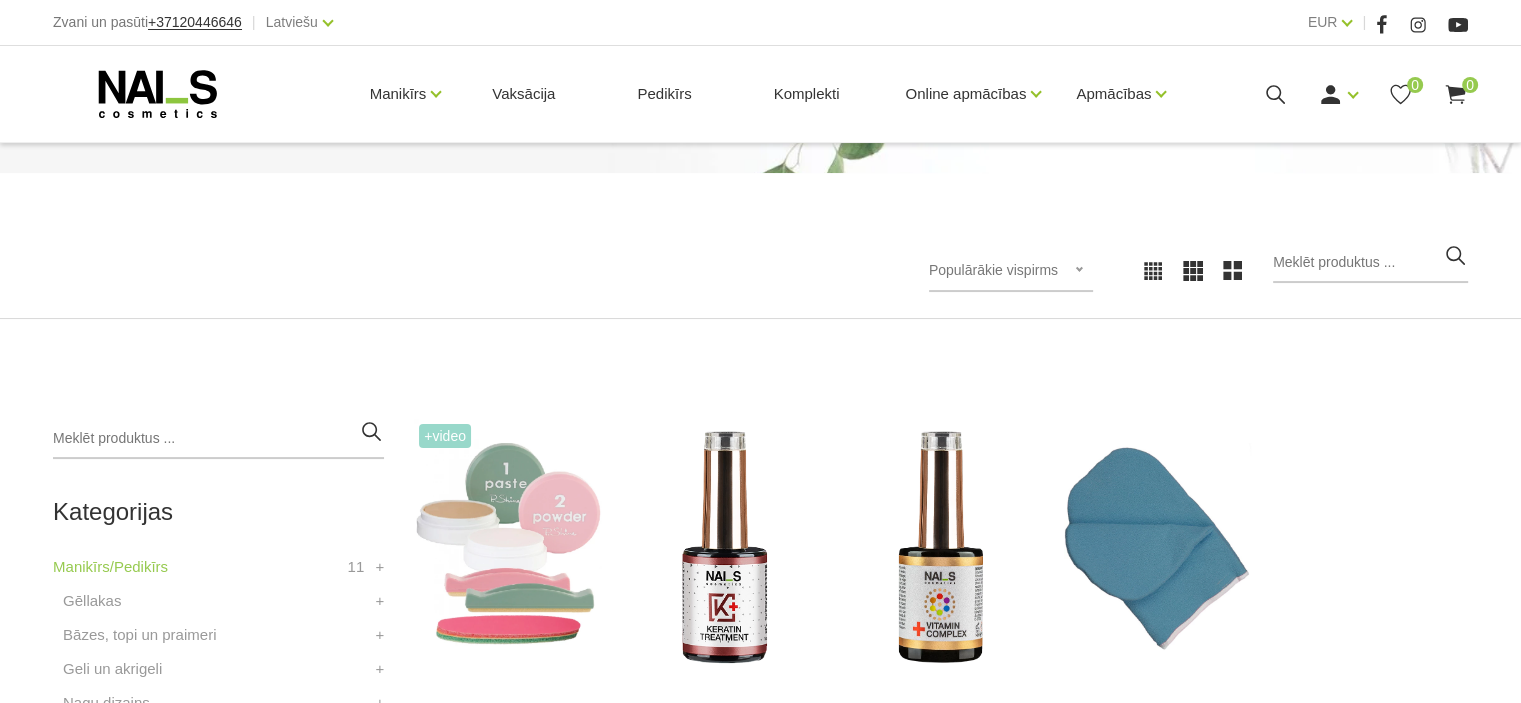 scroll, scrollTop: 400, scrollLeft: 0, axis: vertical 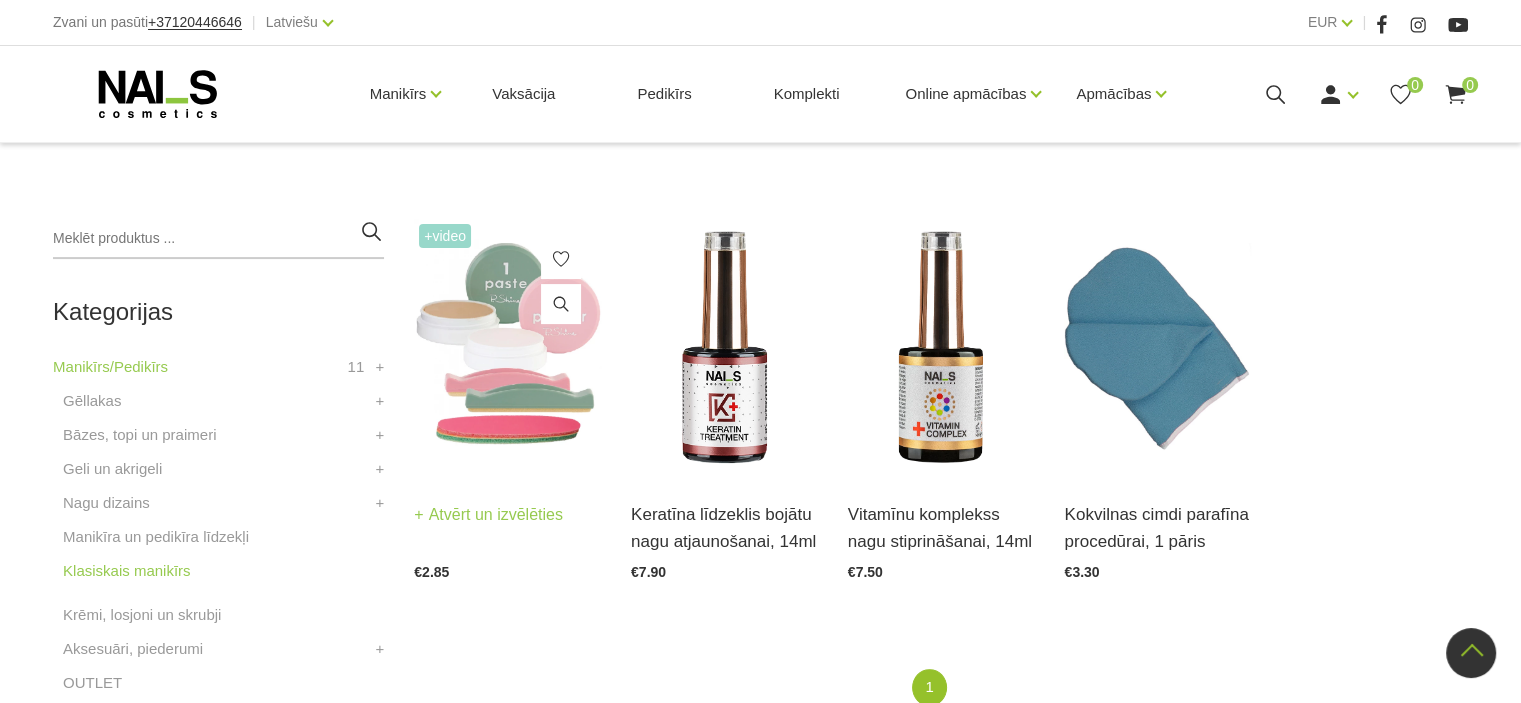 click at bounding box center [507, 347] 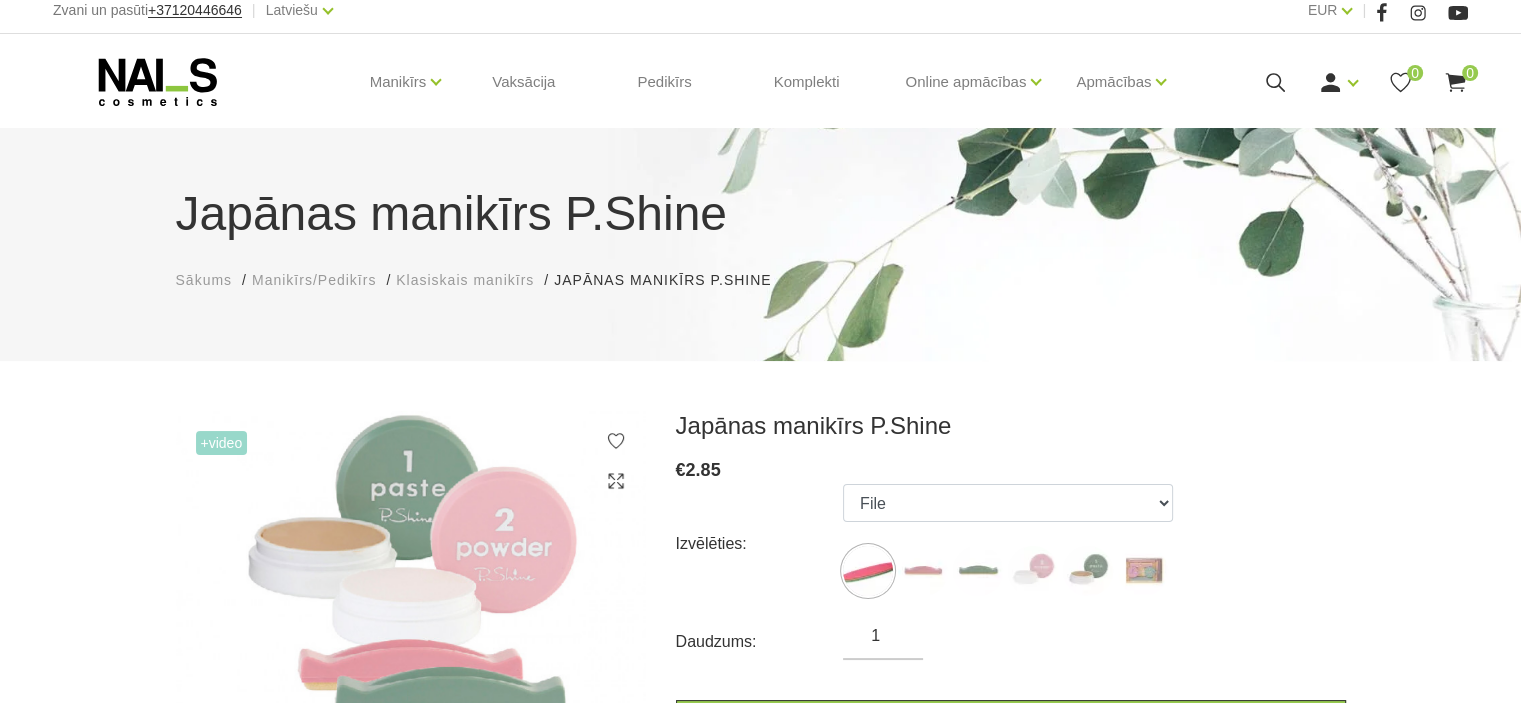scroll, scrollTop: 0, scrollLeft: 0, axis: both 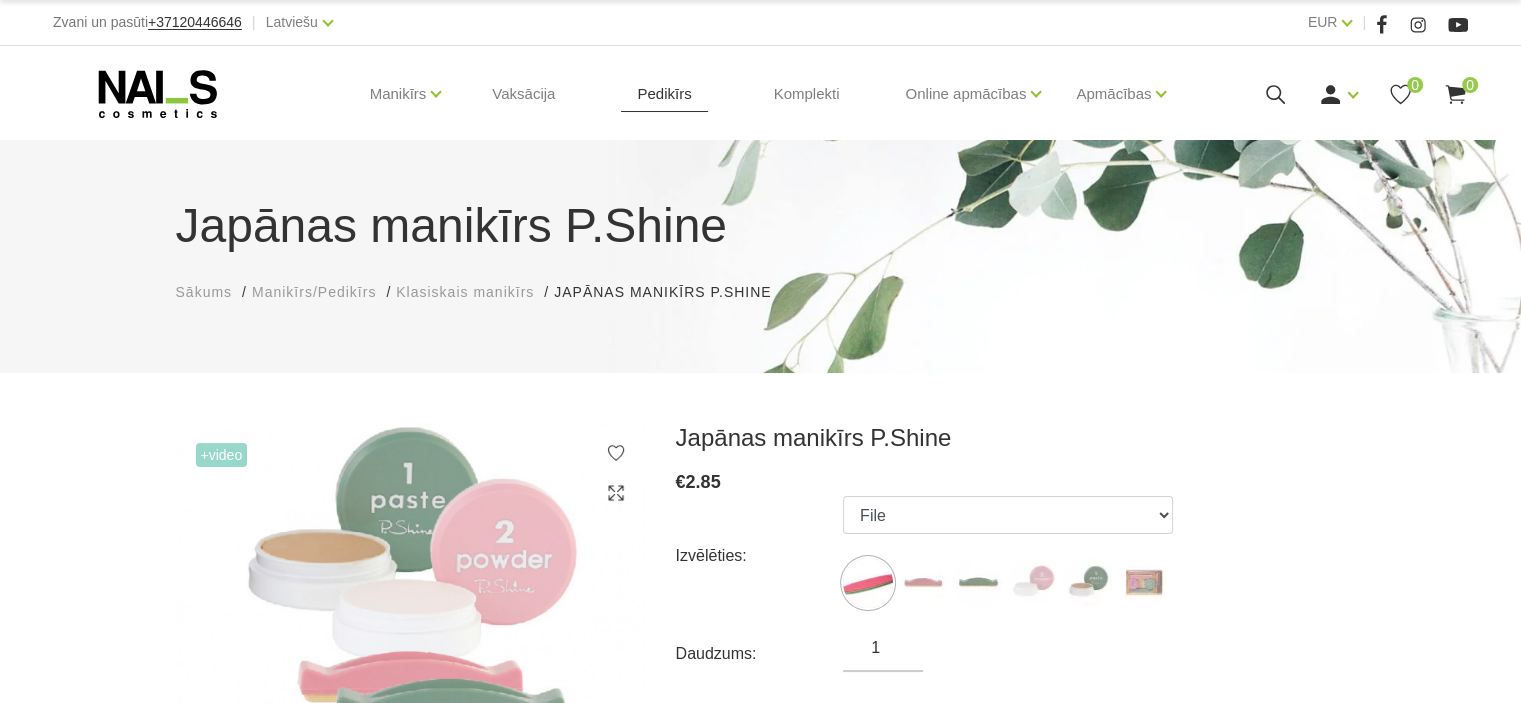 click on "Pedikīrs" at bounding box center [664, 94] 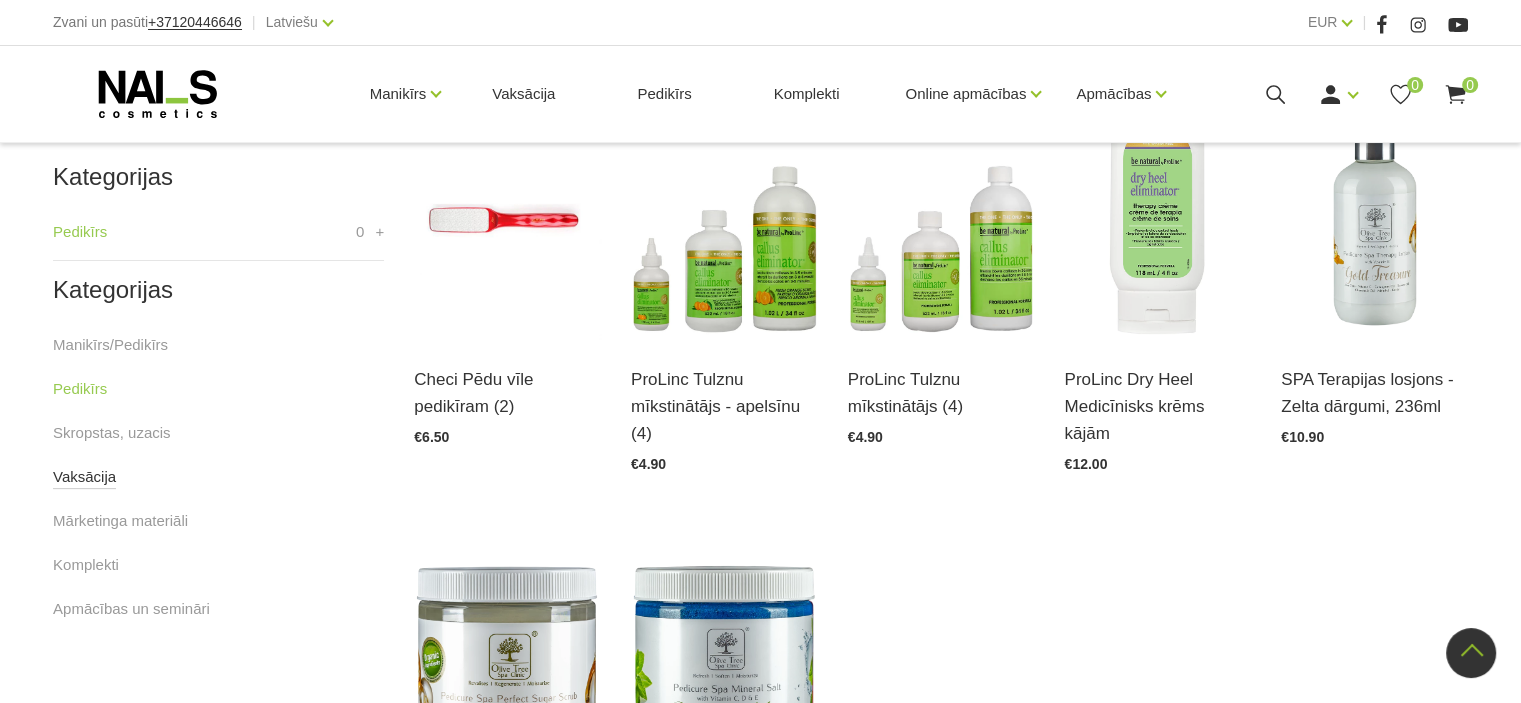 scroll, scrollTop: 500, scrollLeft: 0, axis: vertical 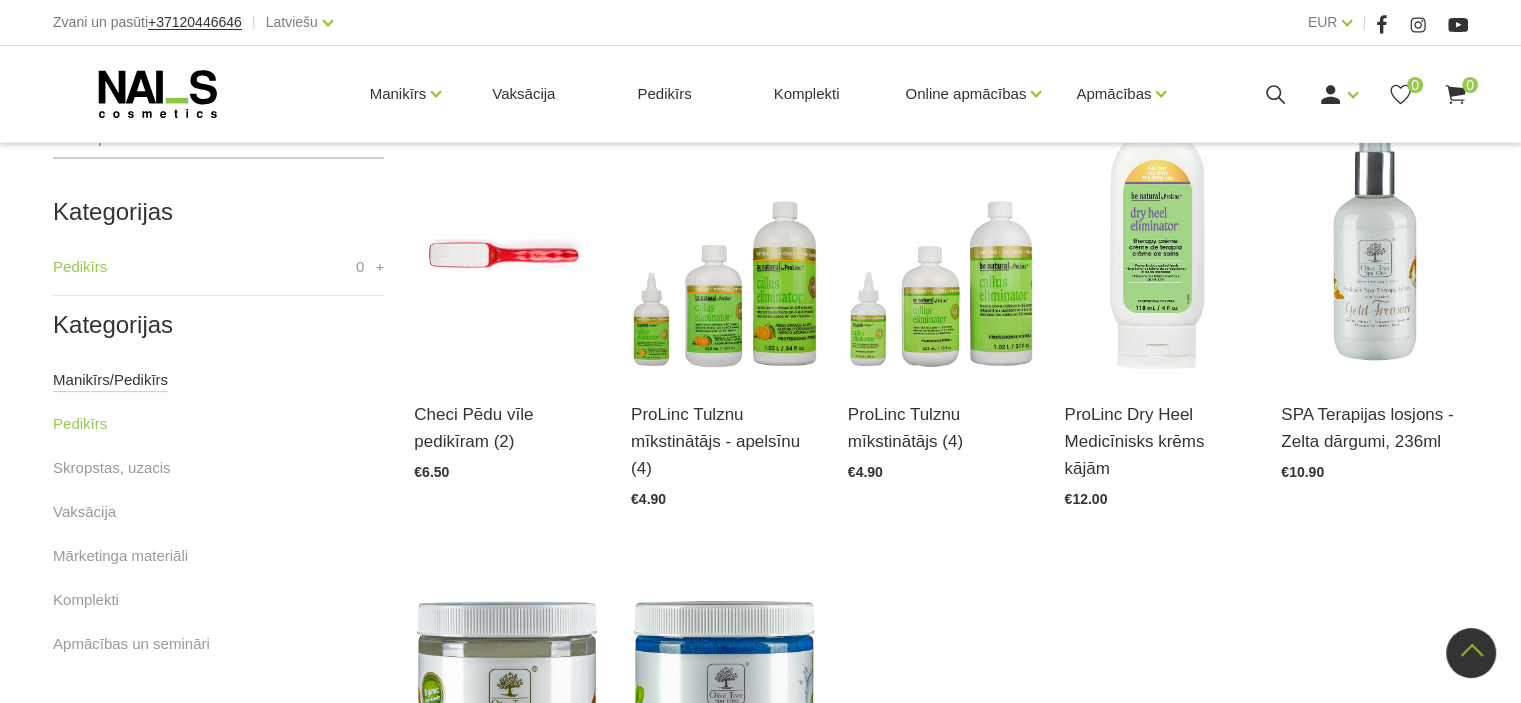 click on "Manikīrs/Pedikīrs" at bounding box center (110, 380) 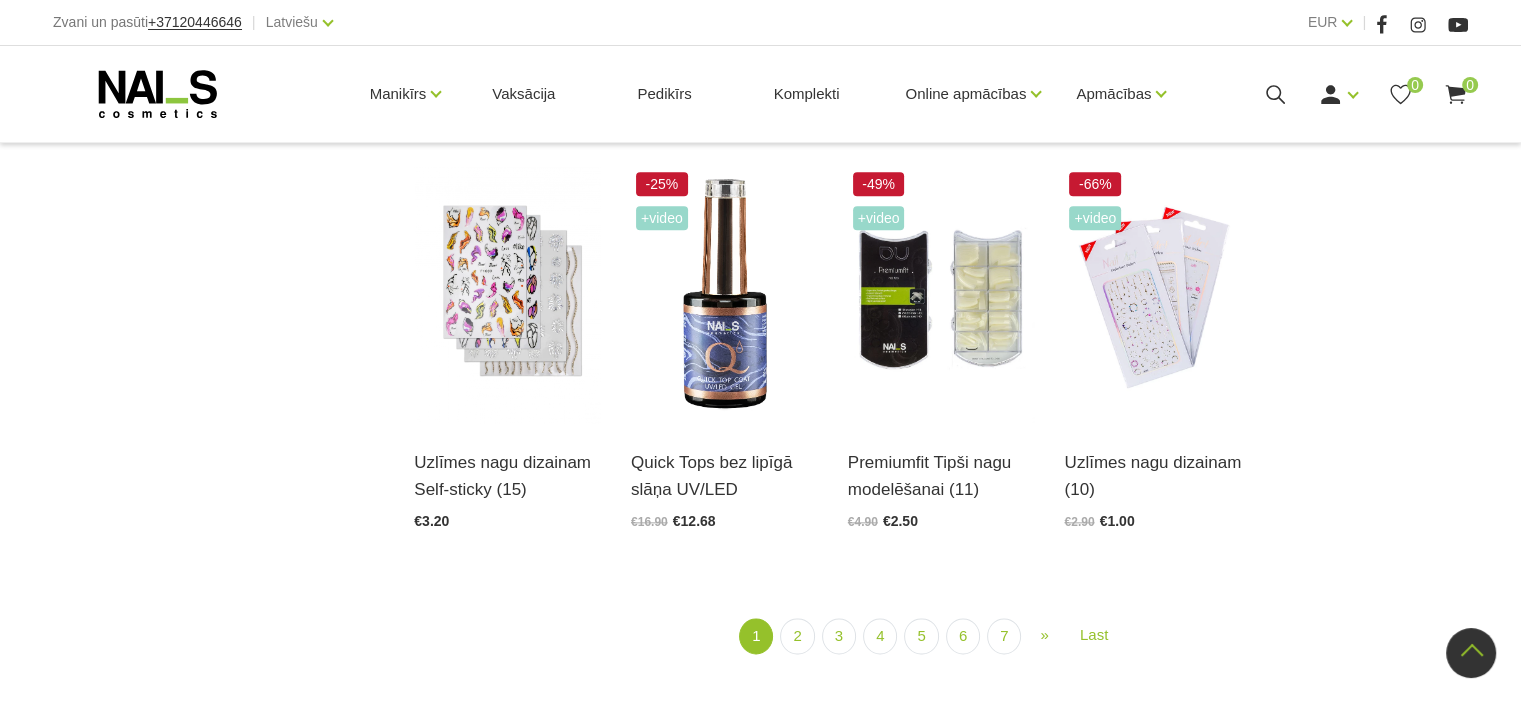 scroll, scrollTop: 2300, scrollLeft: 0, axis: vertical 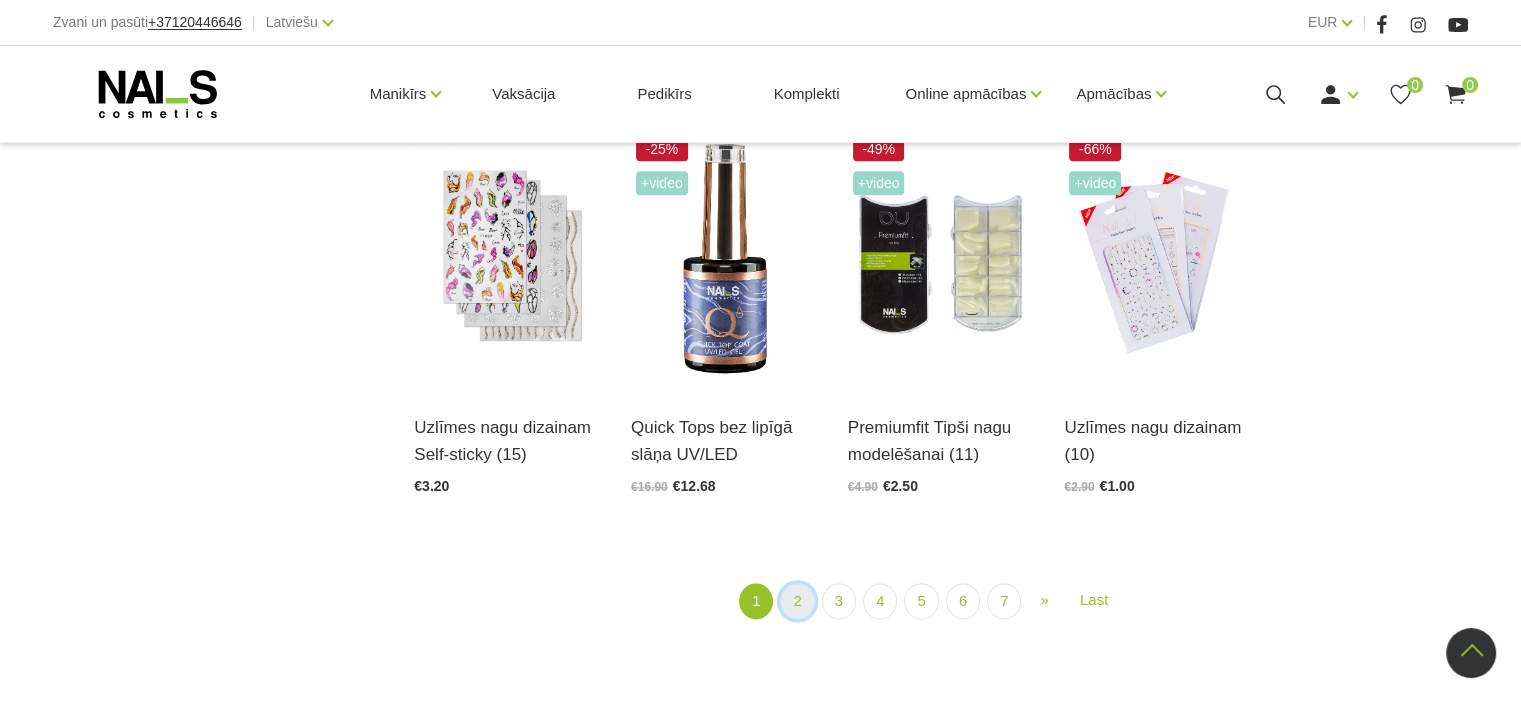 click on "2" at bounding box center [797, 601] 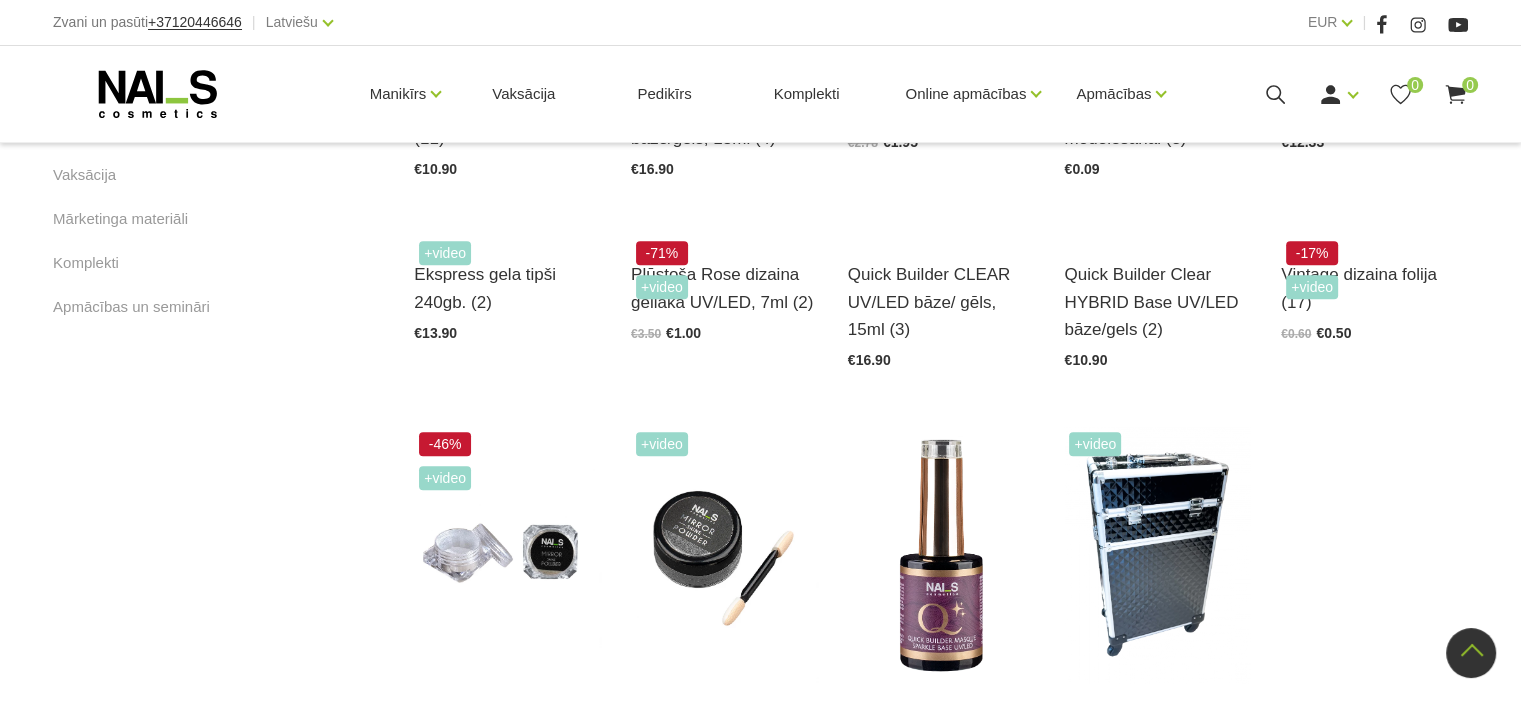 scroll, scrollTop: 1332, scrollLeft: 0, axis: vertical 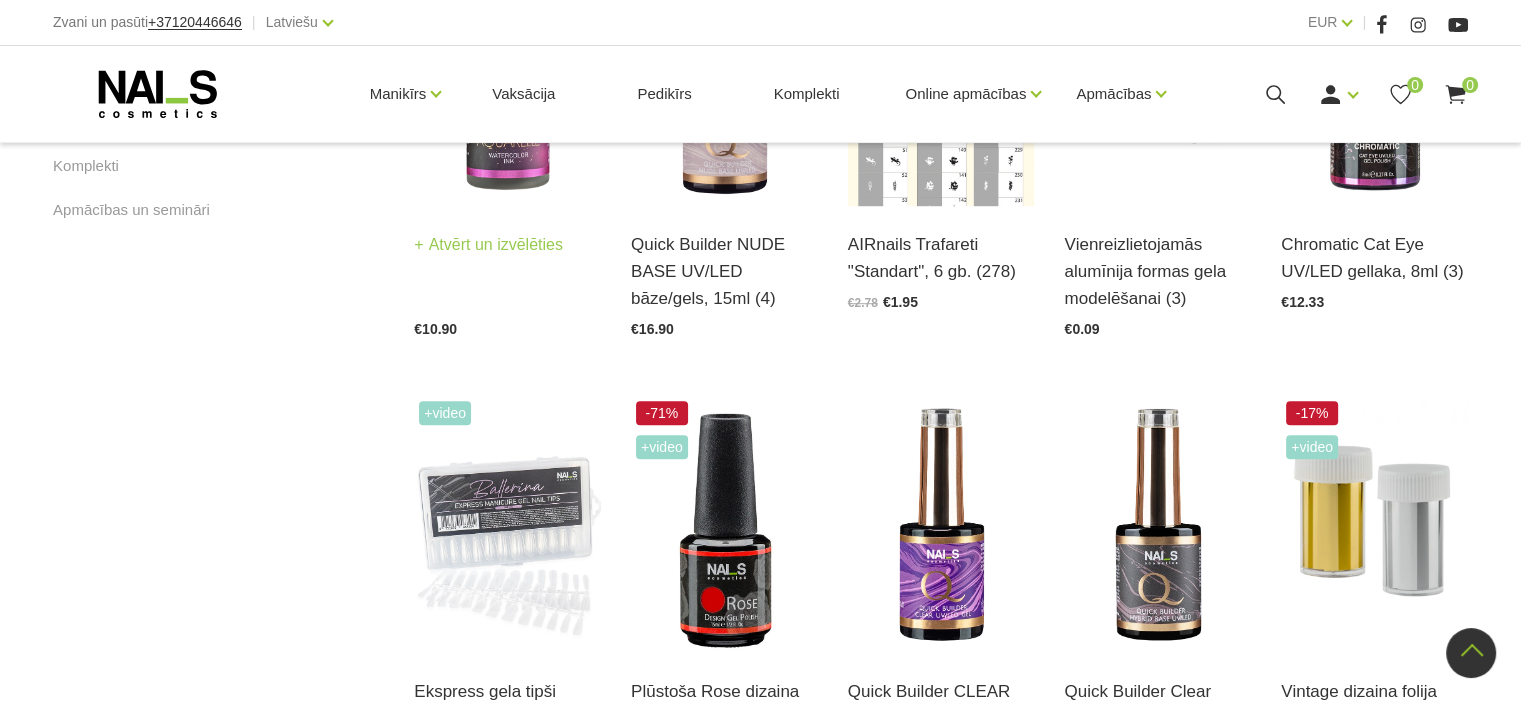 click at bounding box center [507, 77] 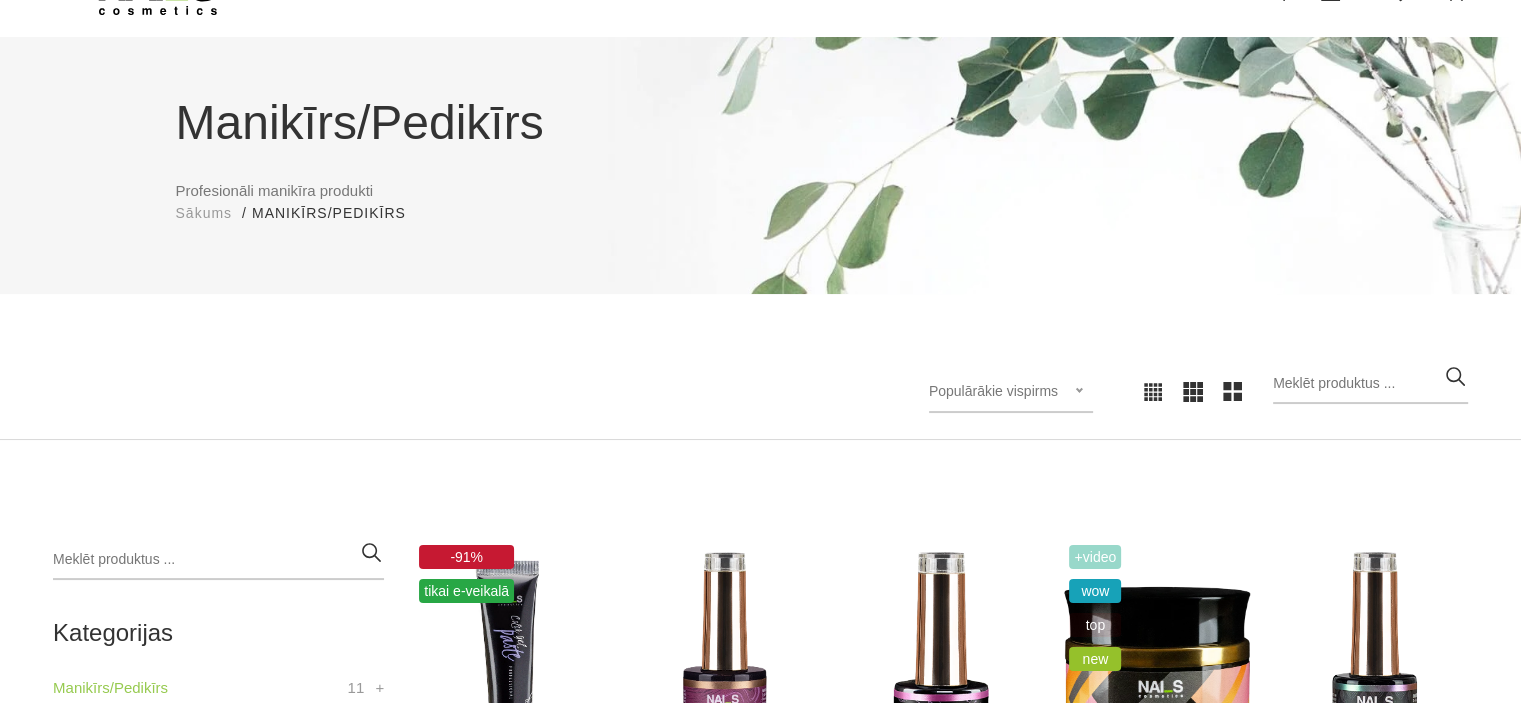 scroll, scrollTop: 0, scrollLeft: 0, axis: both 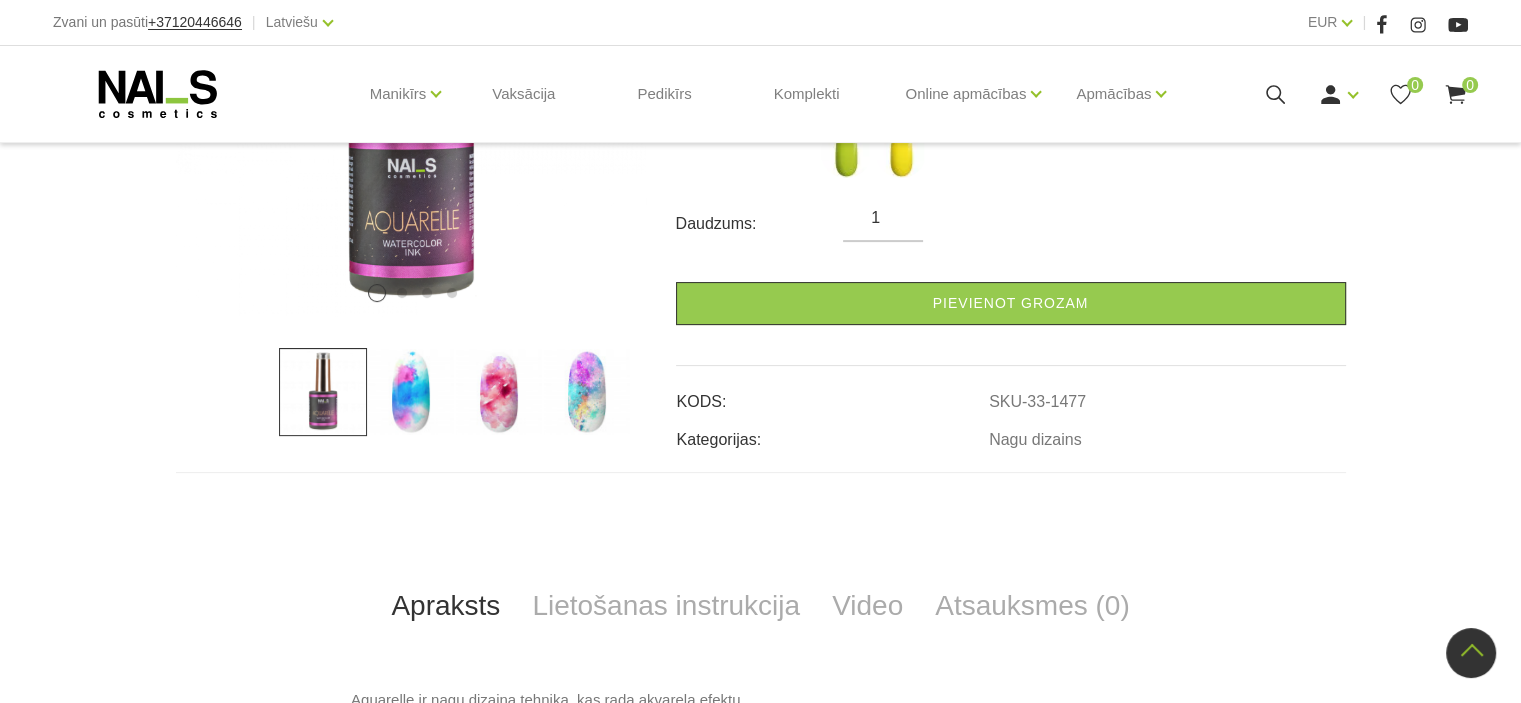 click 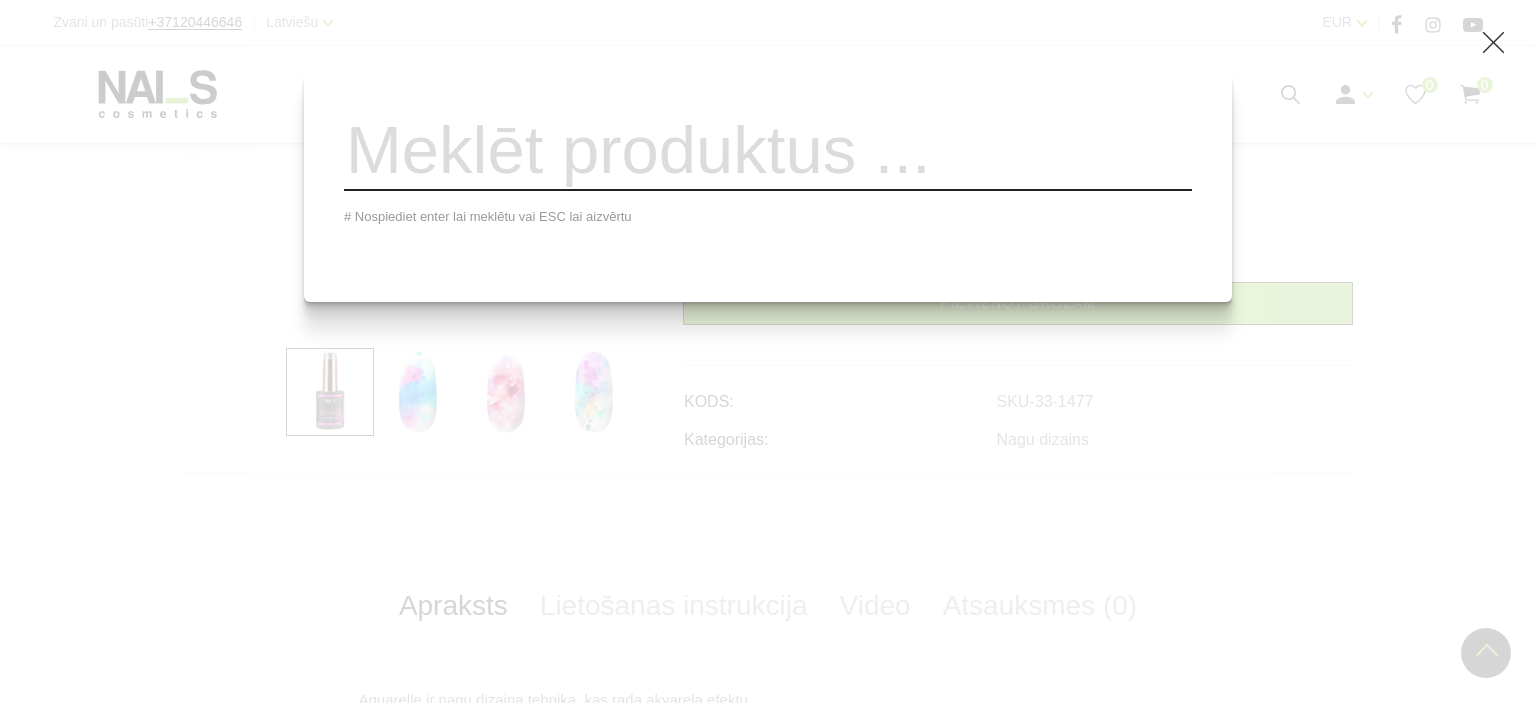 click at bounding box center (768, 150) 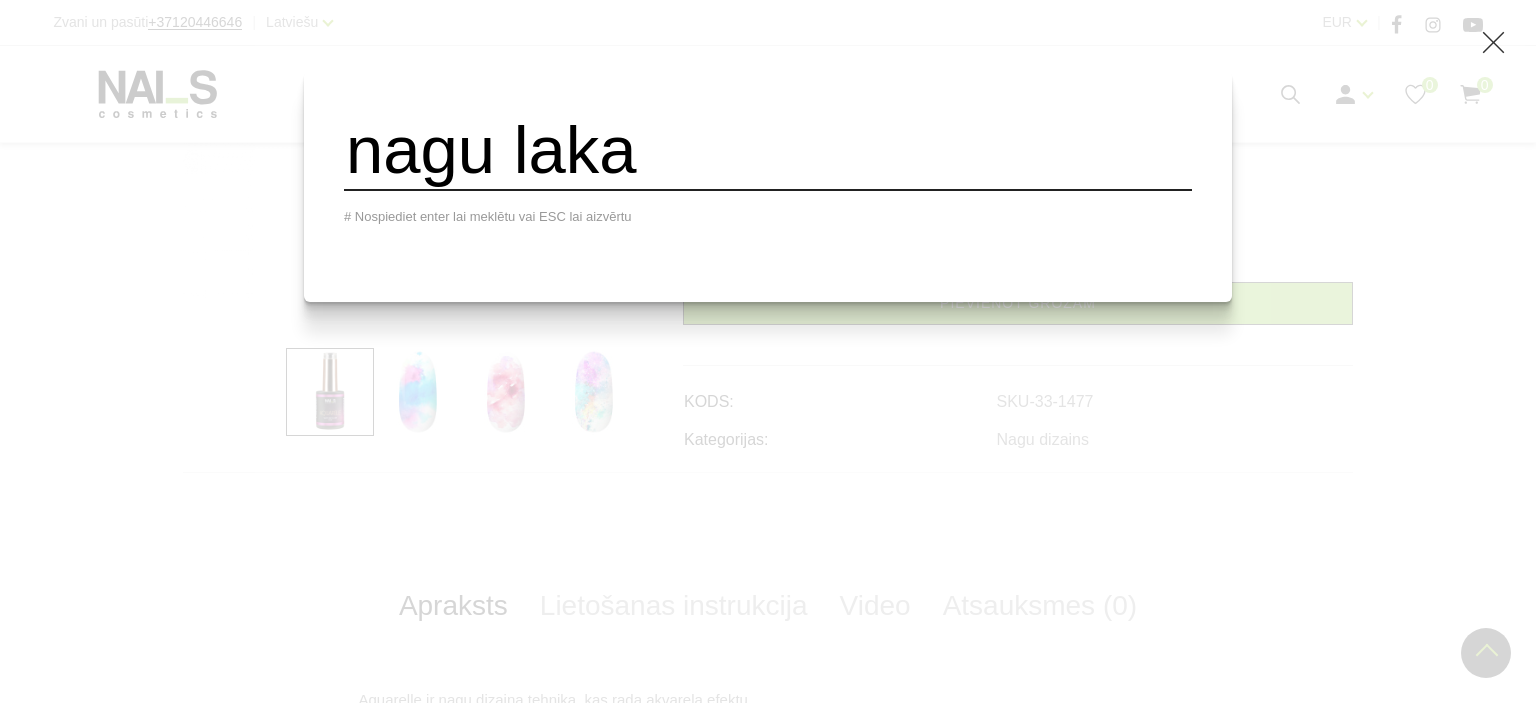 type on "nagu laka" 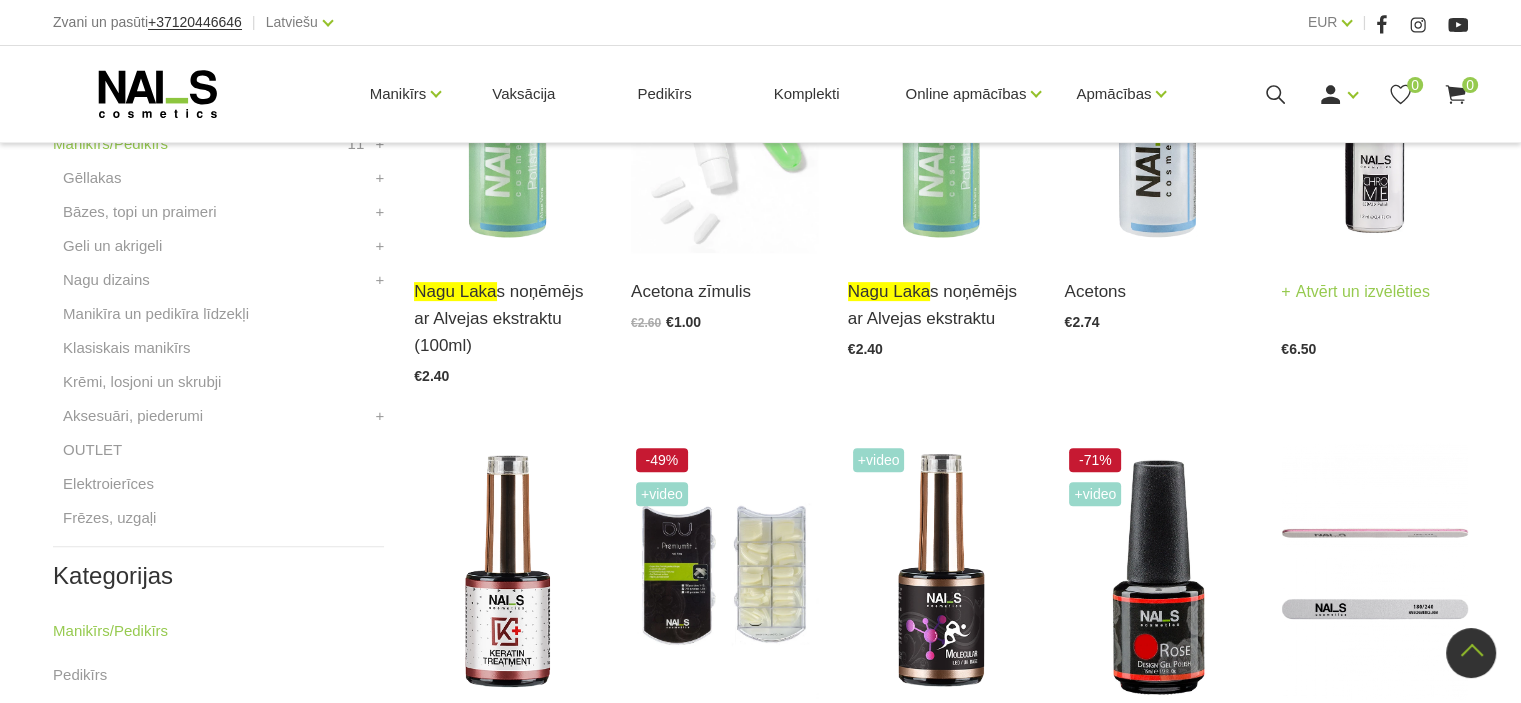 scroll, scrollTop: 600, scrollLeft: 0, axis: vertical 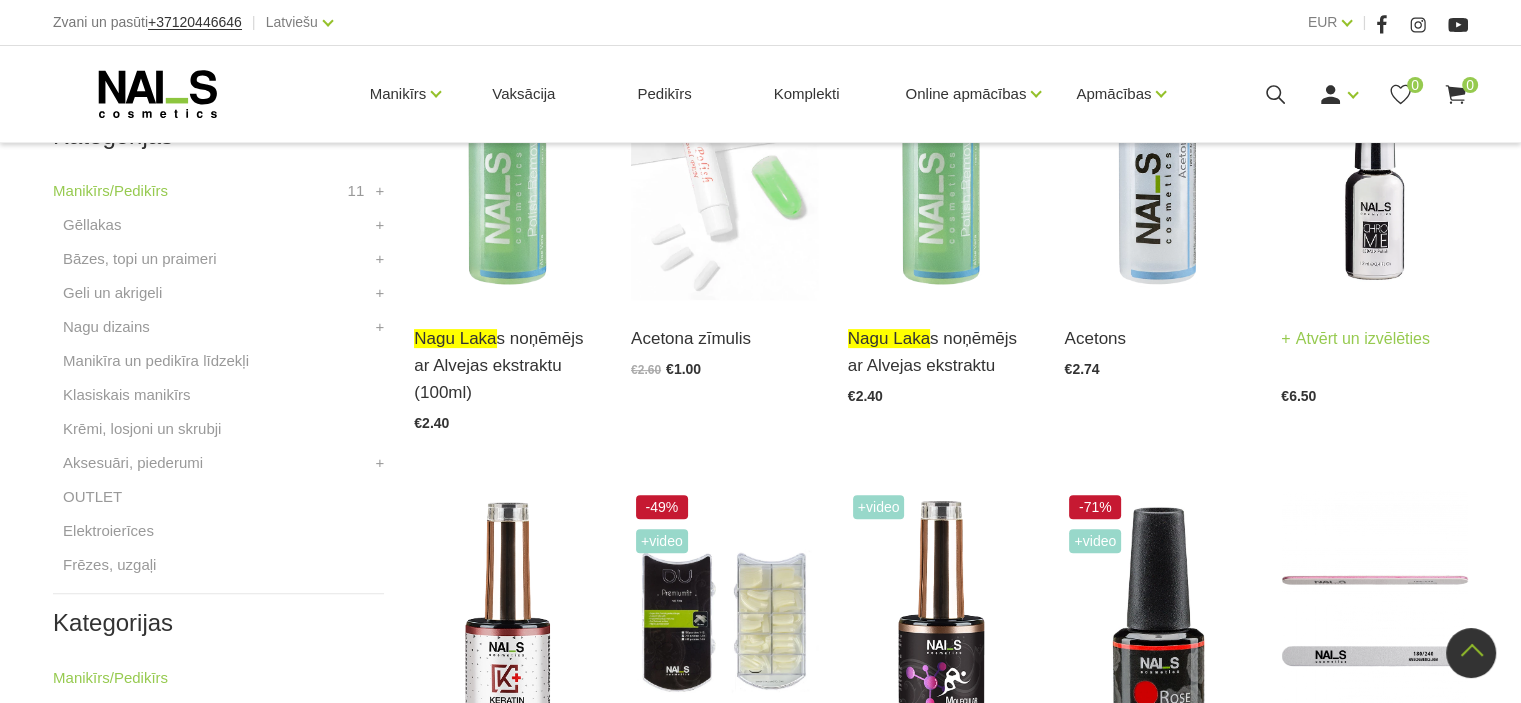 click at bounding box center [1374, 171] 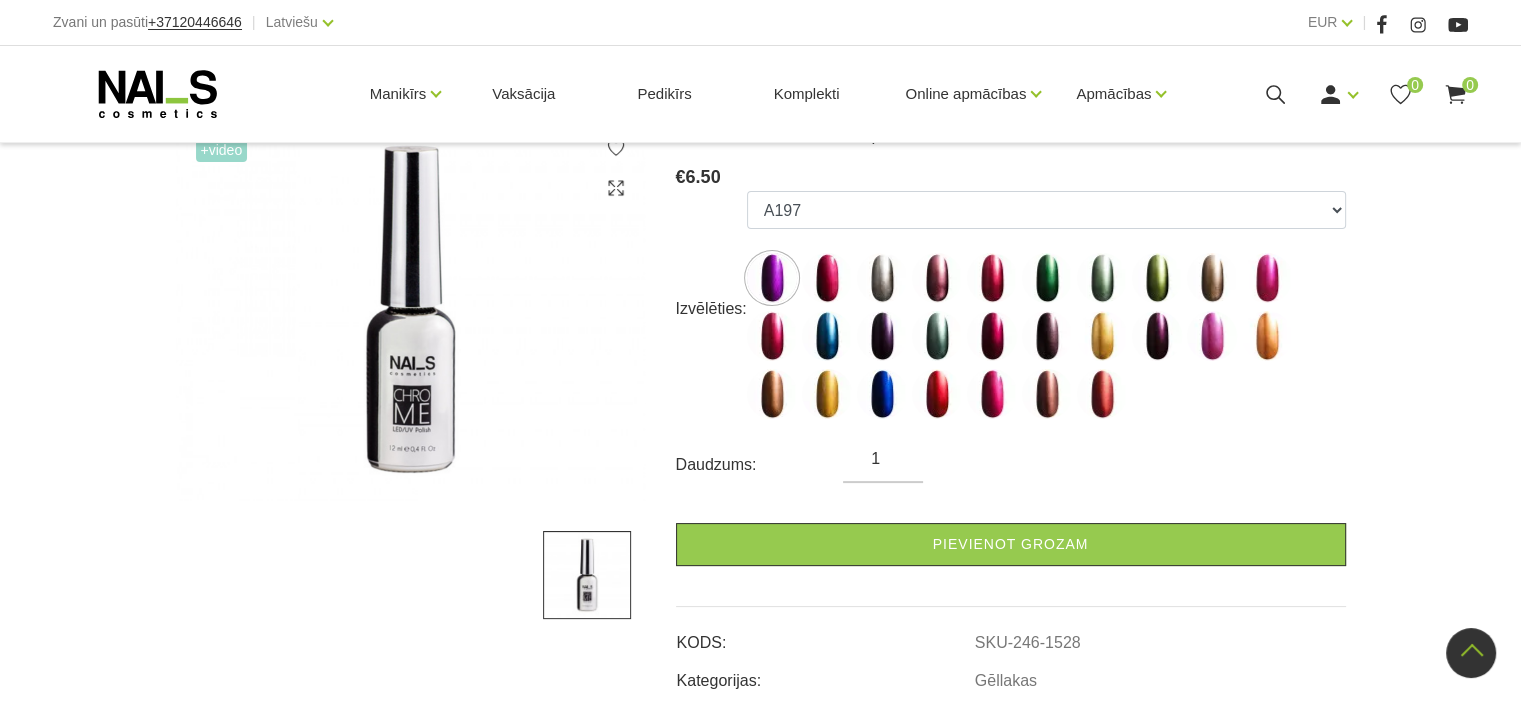 scroll, scrollTop: 200, scrollLeft: 0, axis: vertical 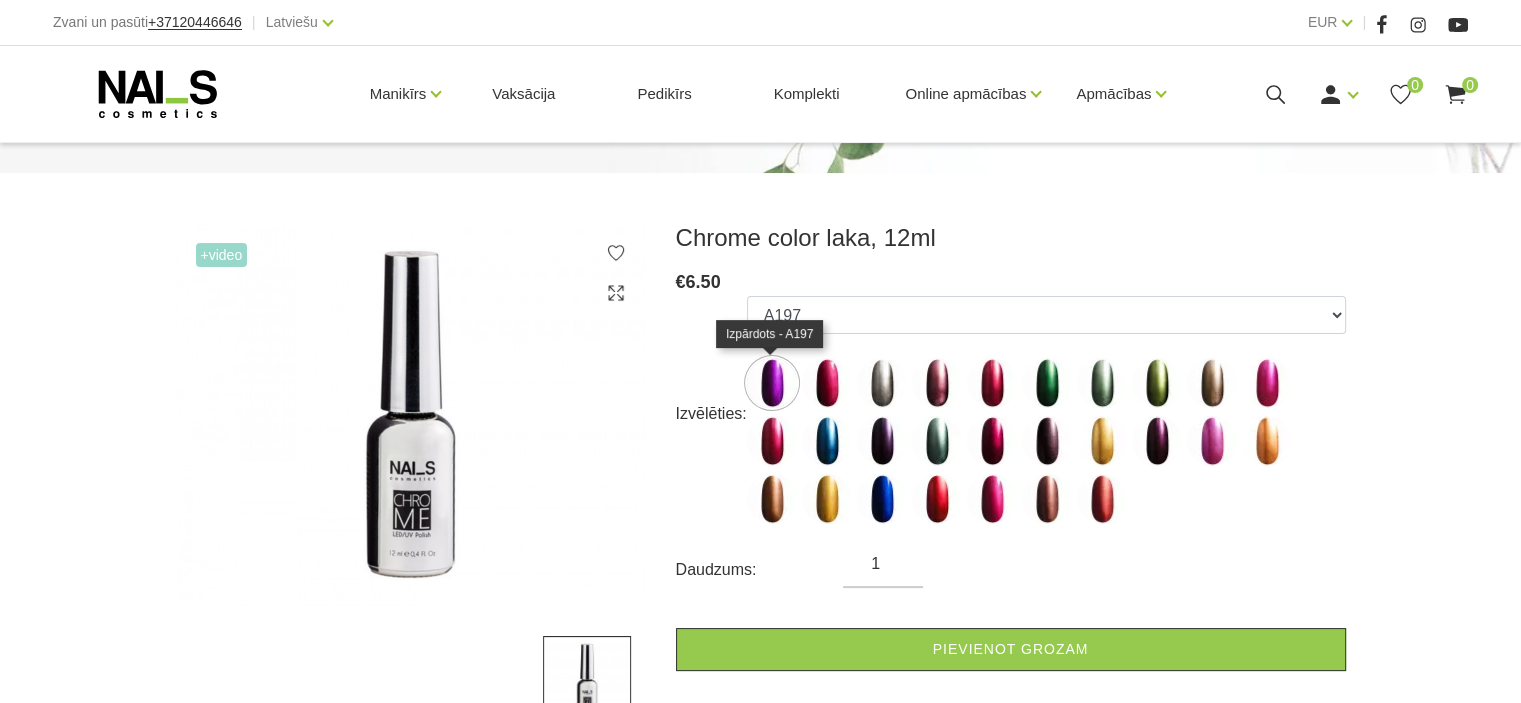 click at bounding box center [772, 383] 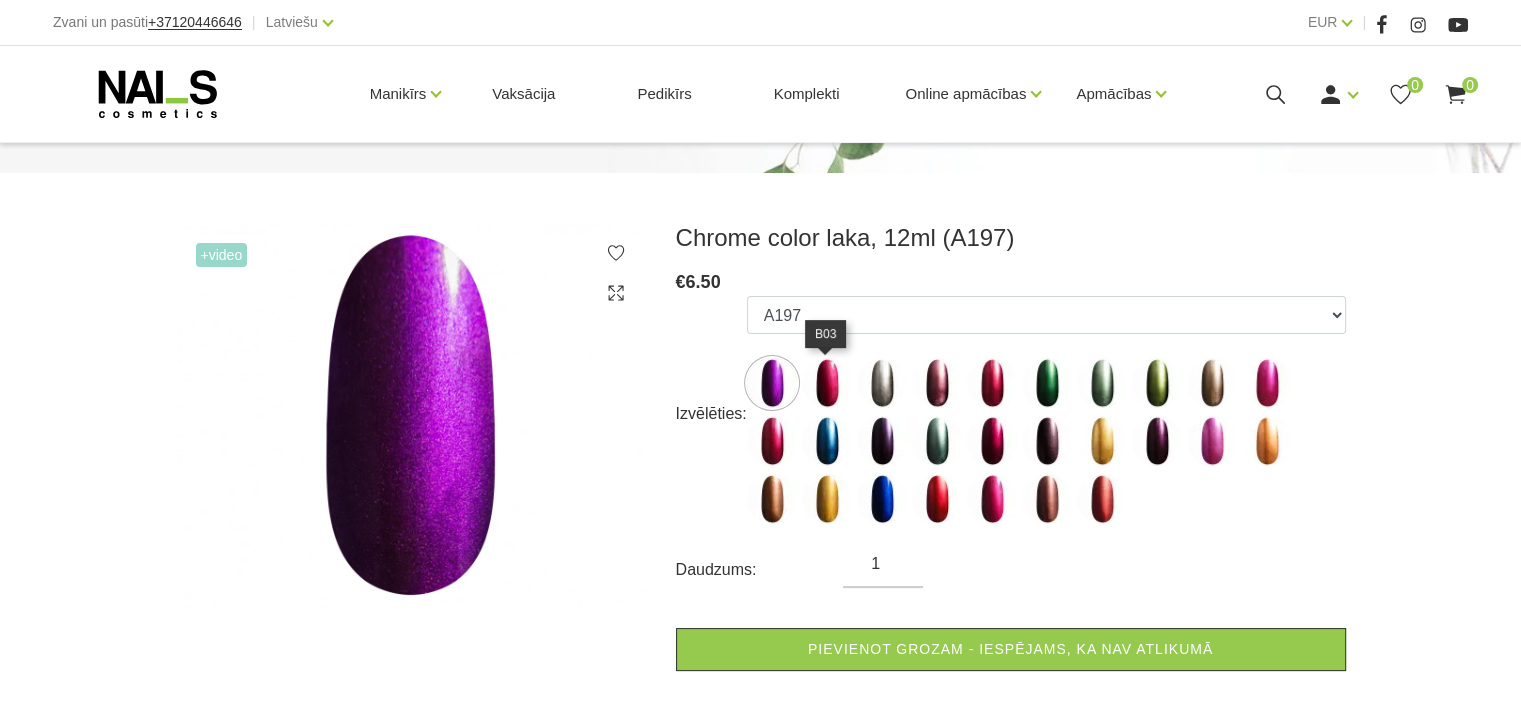 click at bounding box center (827, 383) 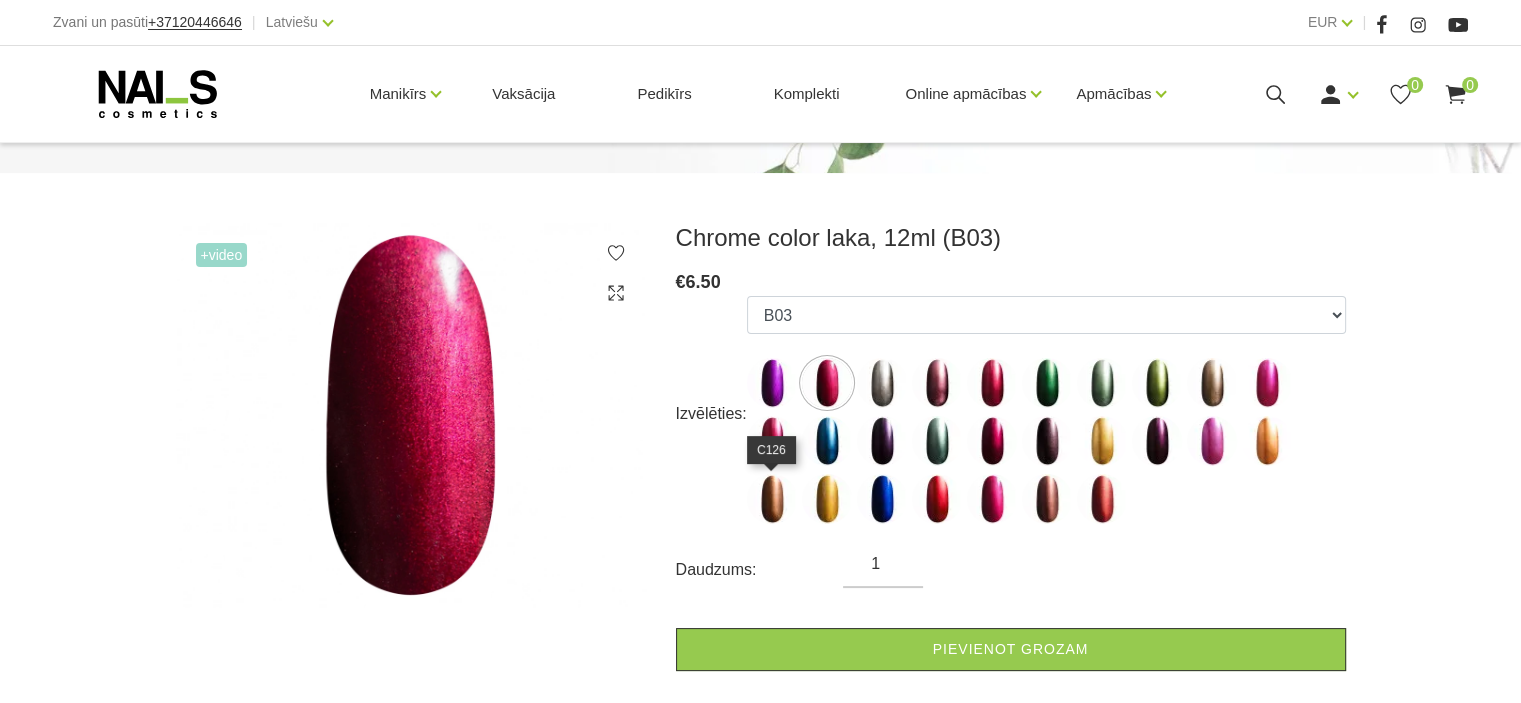 click at bounding box center (772, 499) 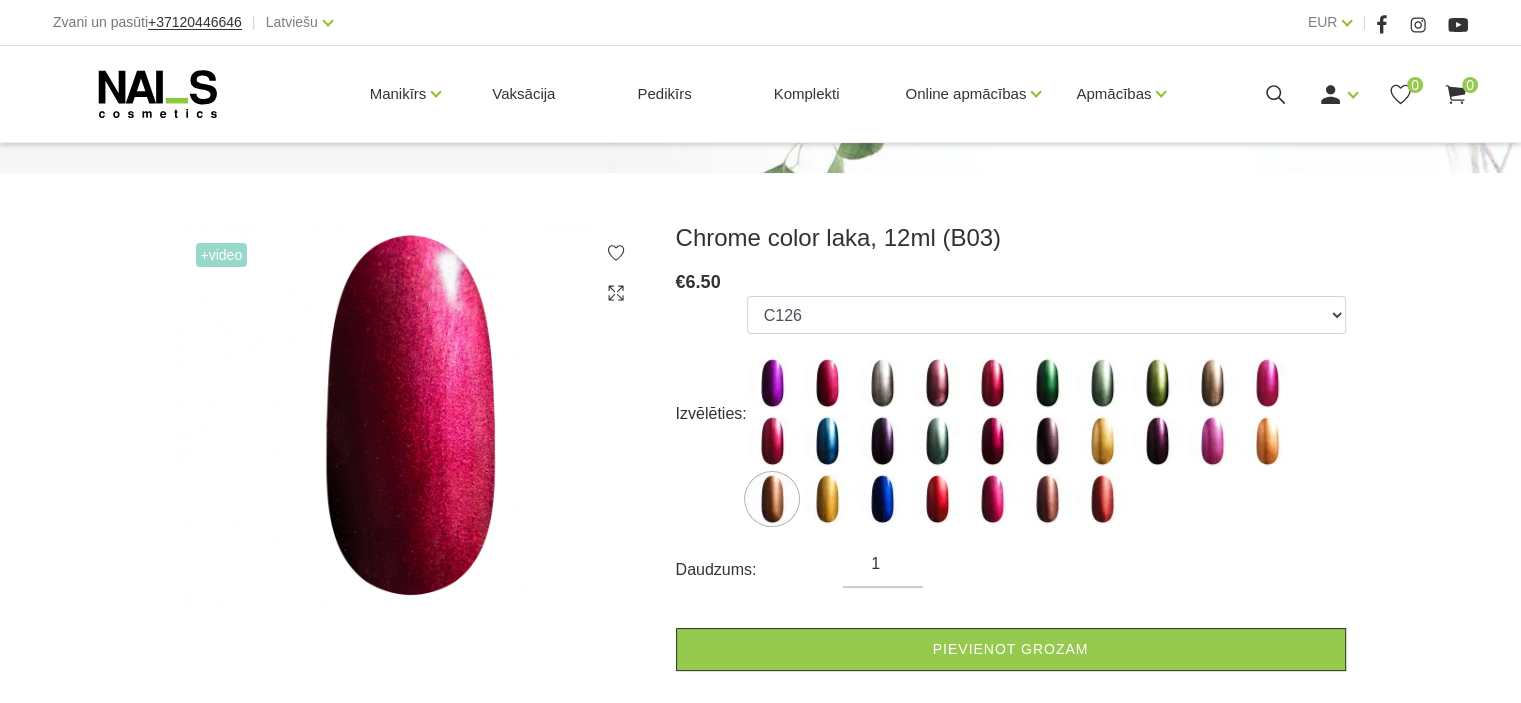 click at bounding box center (772, 499) 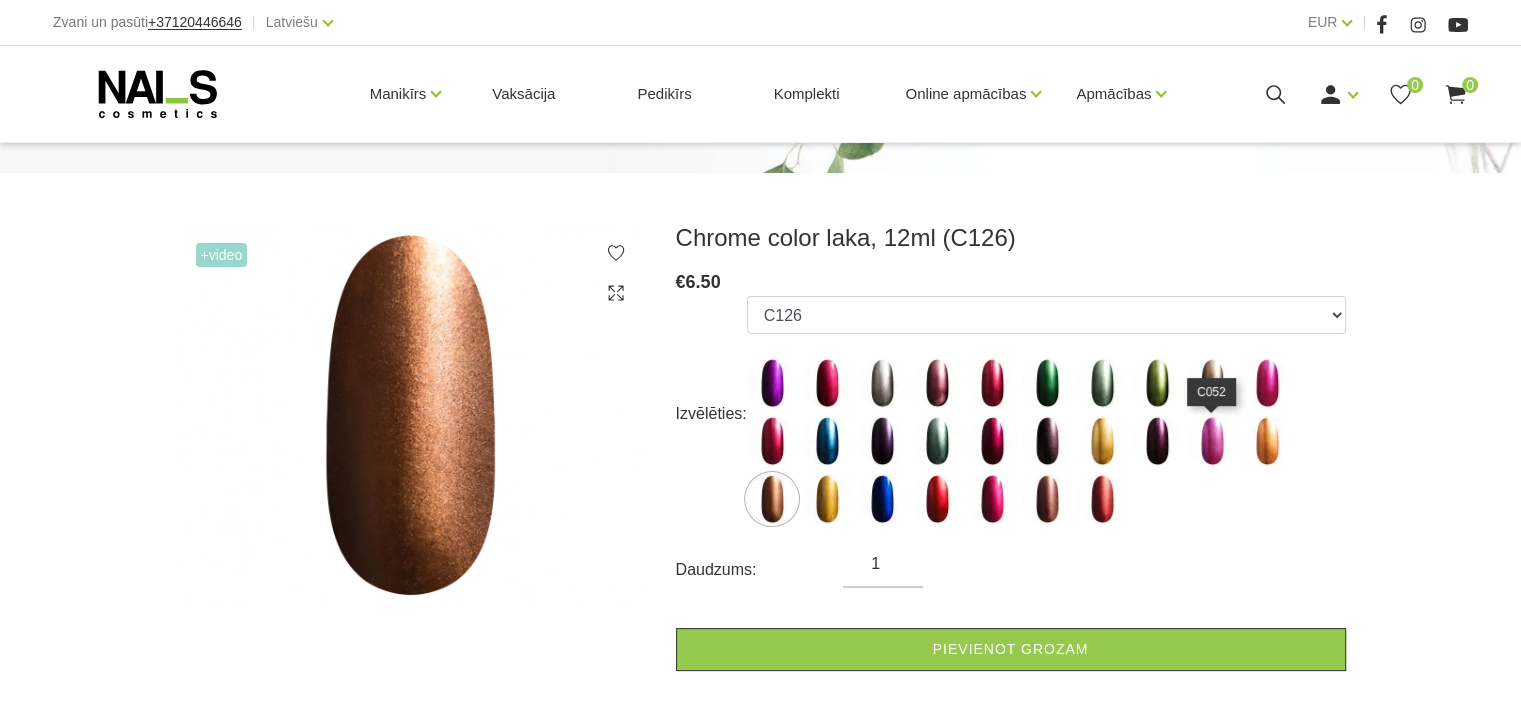 click at bounding box center [1212, 441] 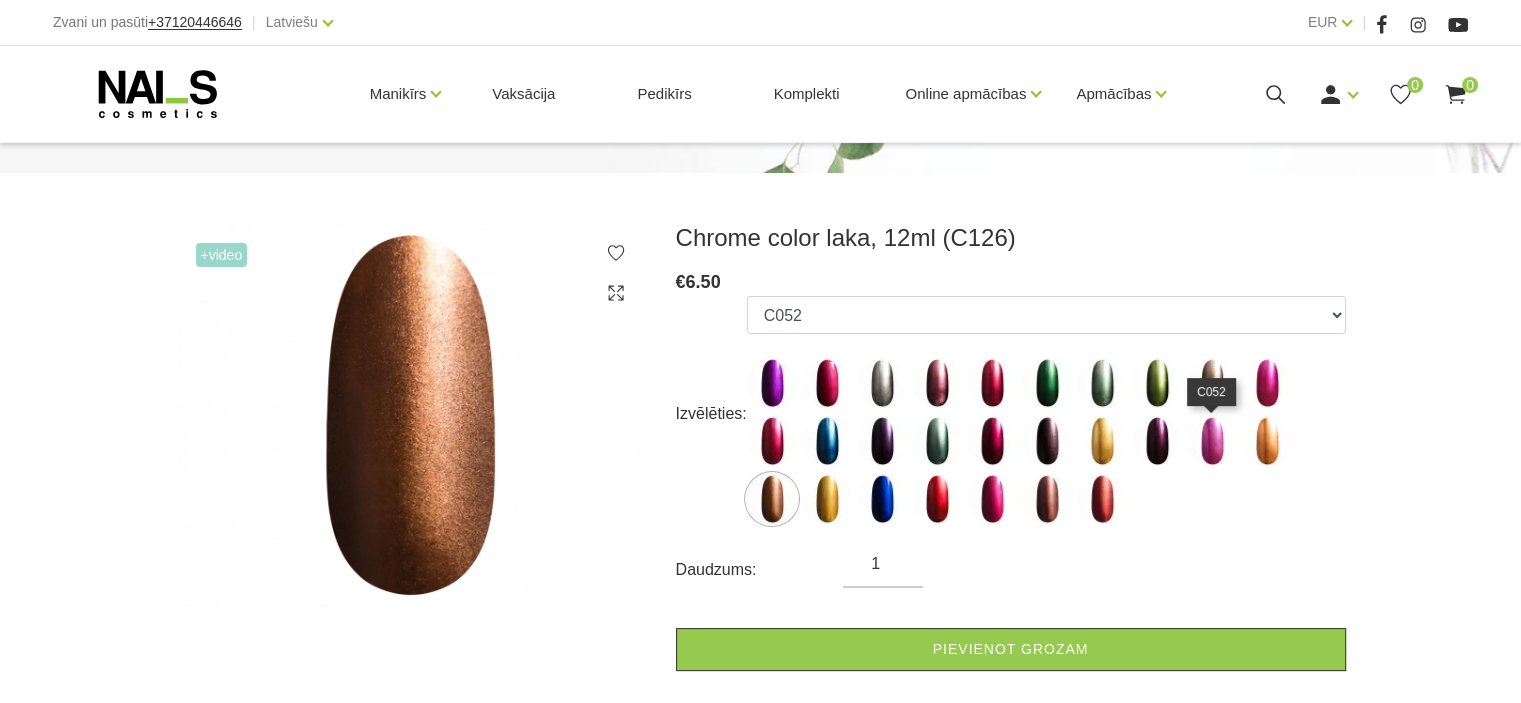 click at bounding box center (1212, 441) 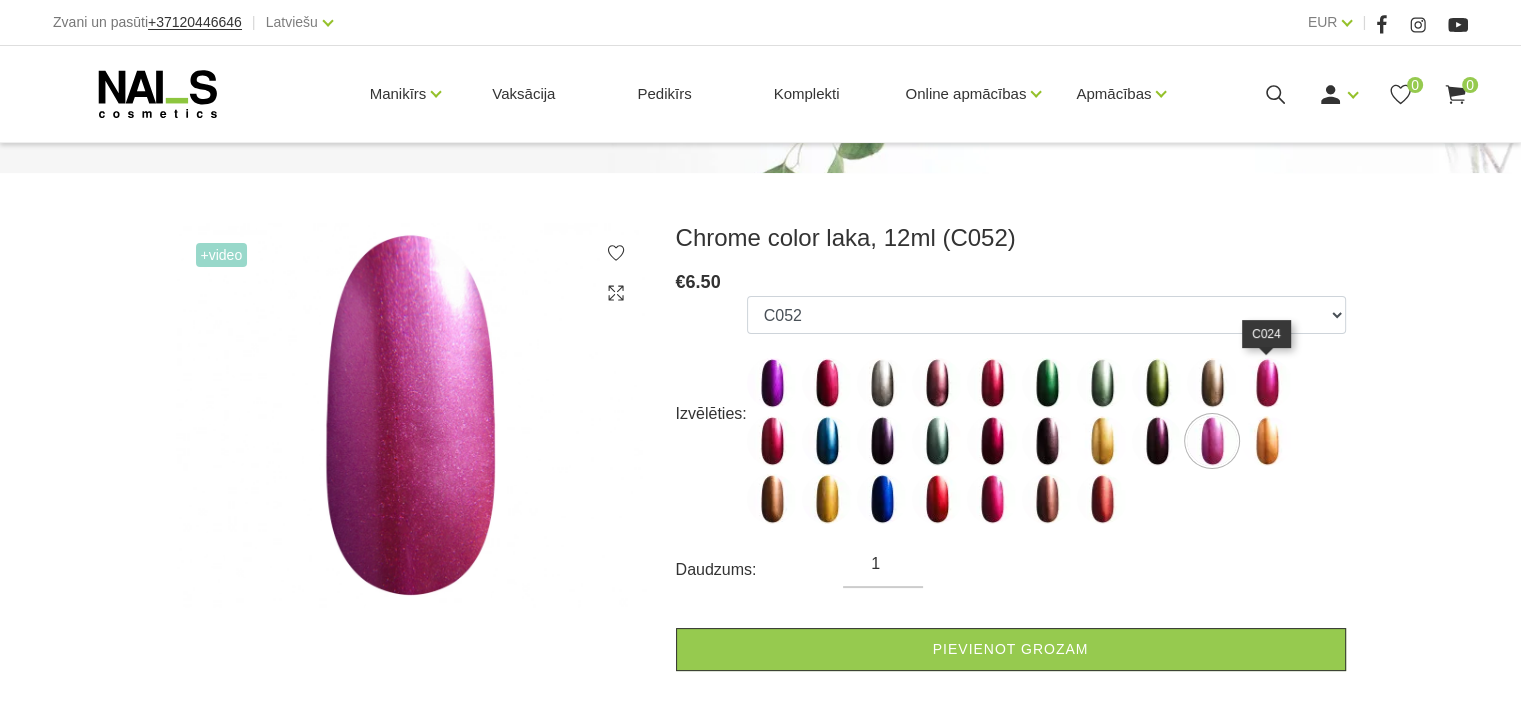 click at bounding box center [1267, 383] 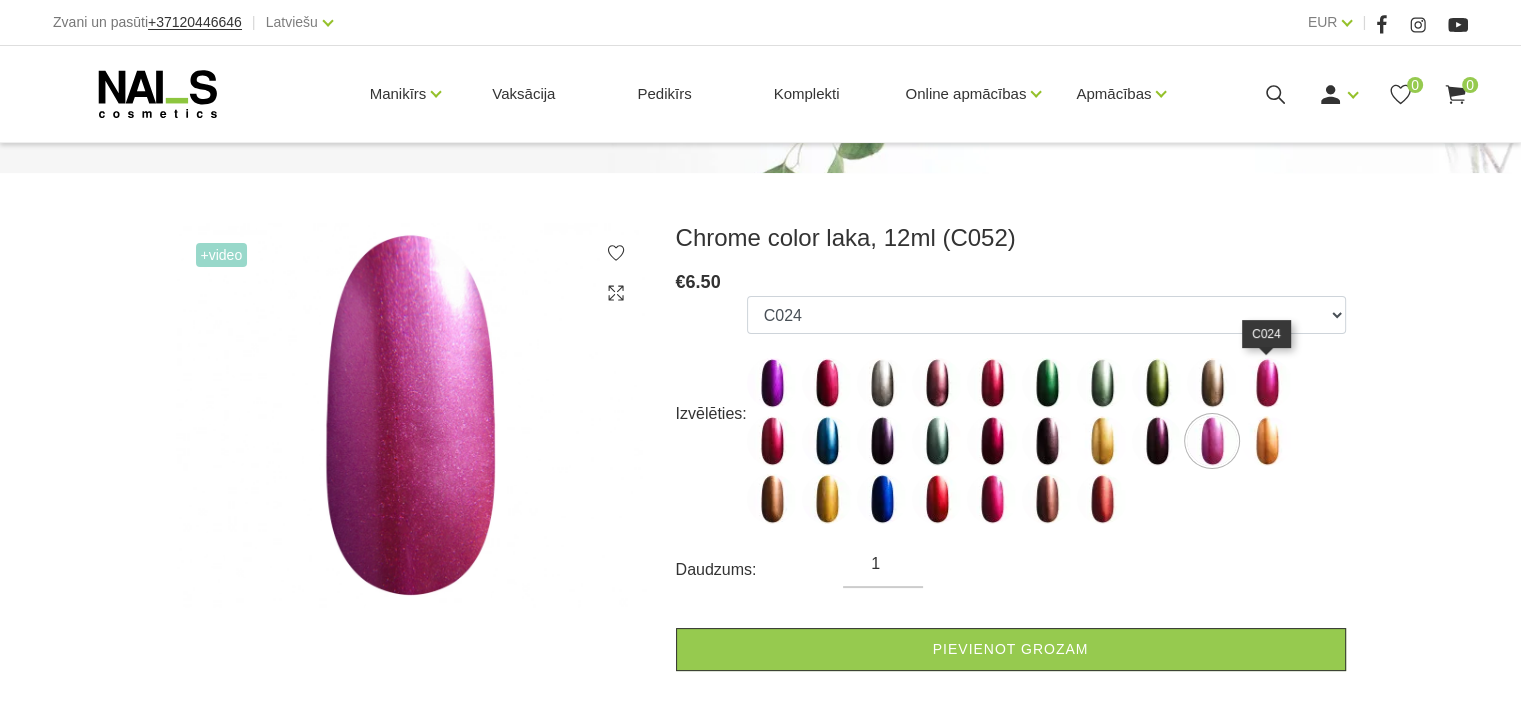 click at bounding box center [1267, 383] 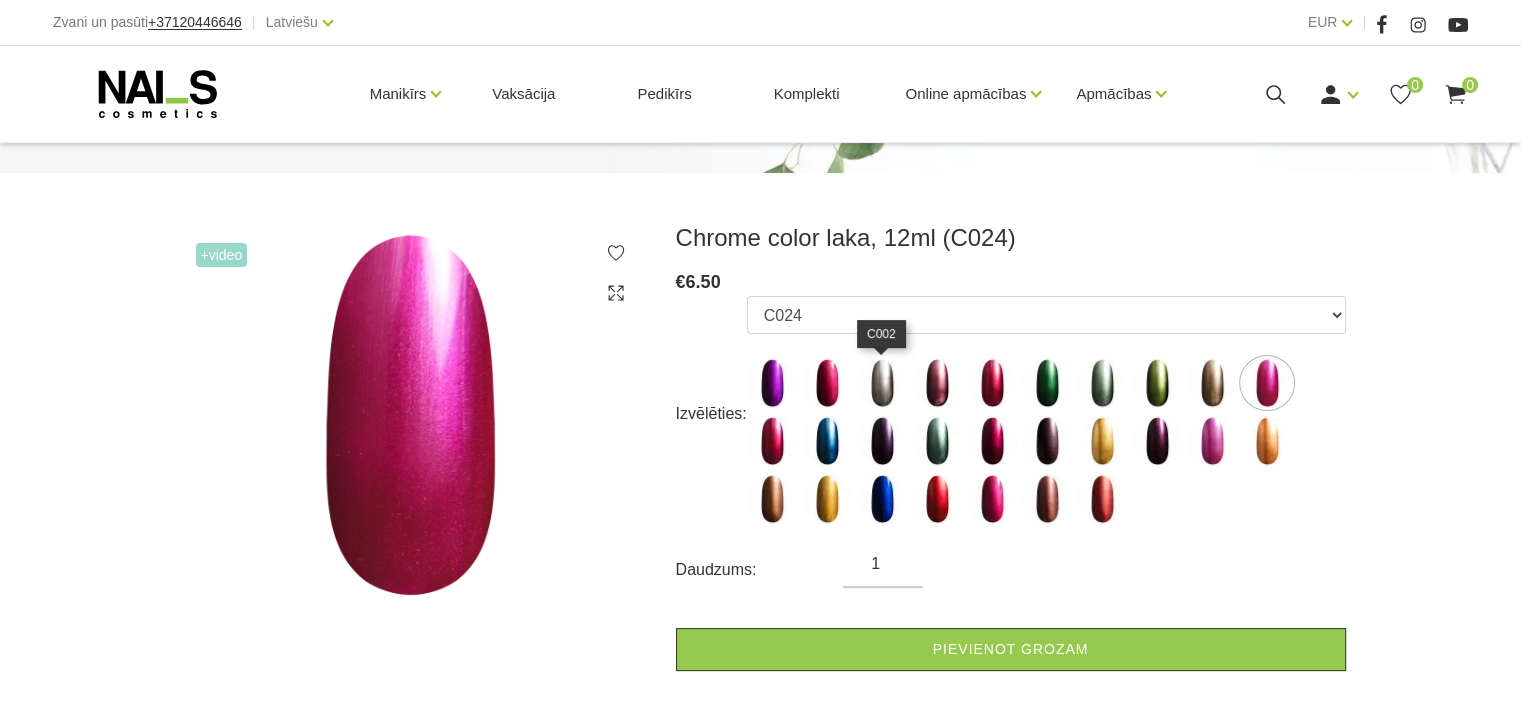 click at bounding box center (882, 383) 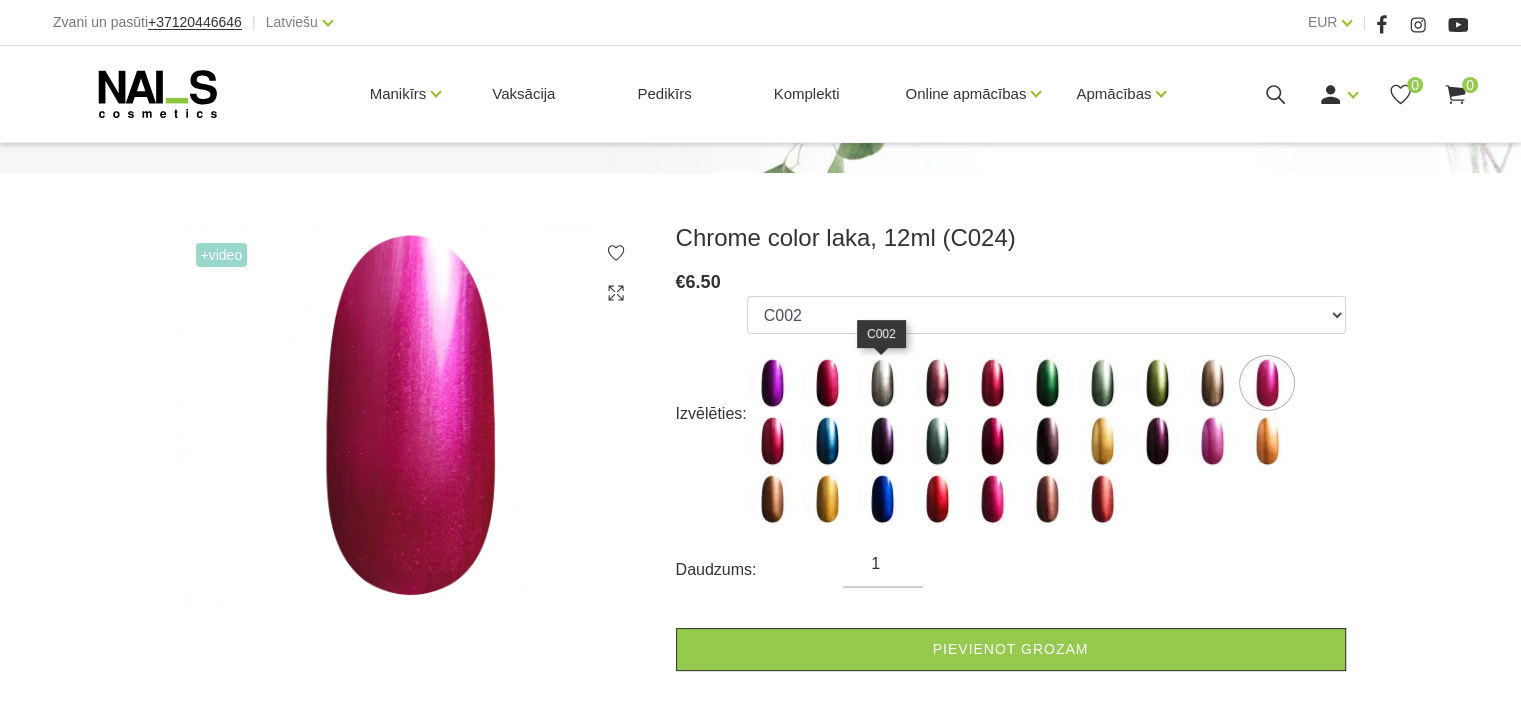 click at bounding box center (882, 383) 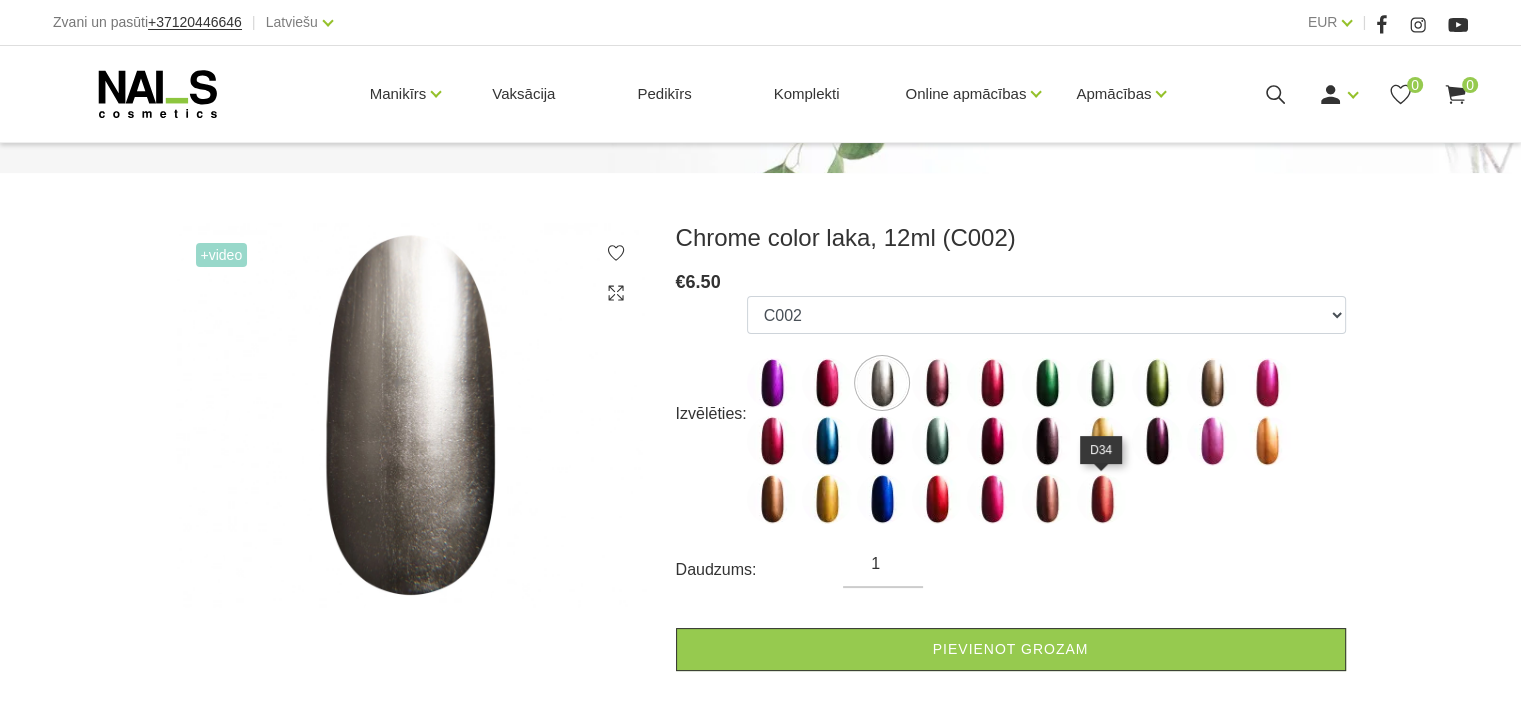 click at bounding box center (1102, 499) 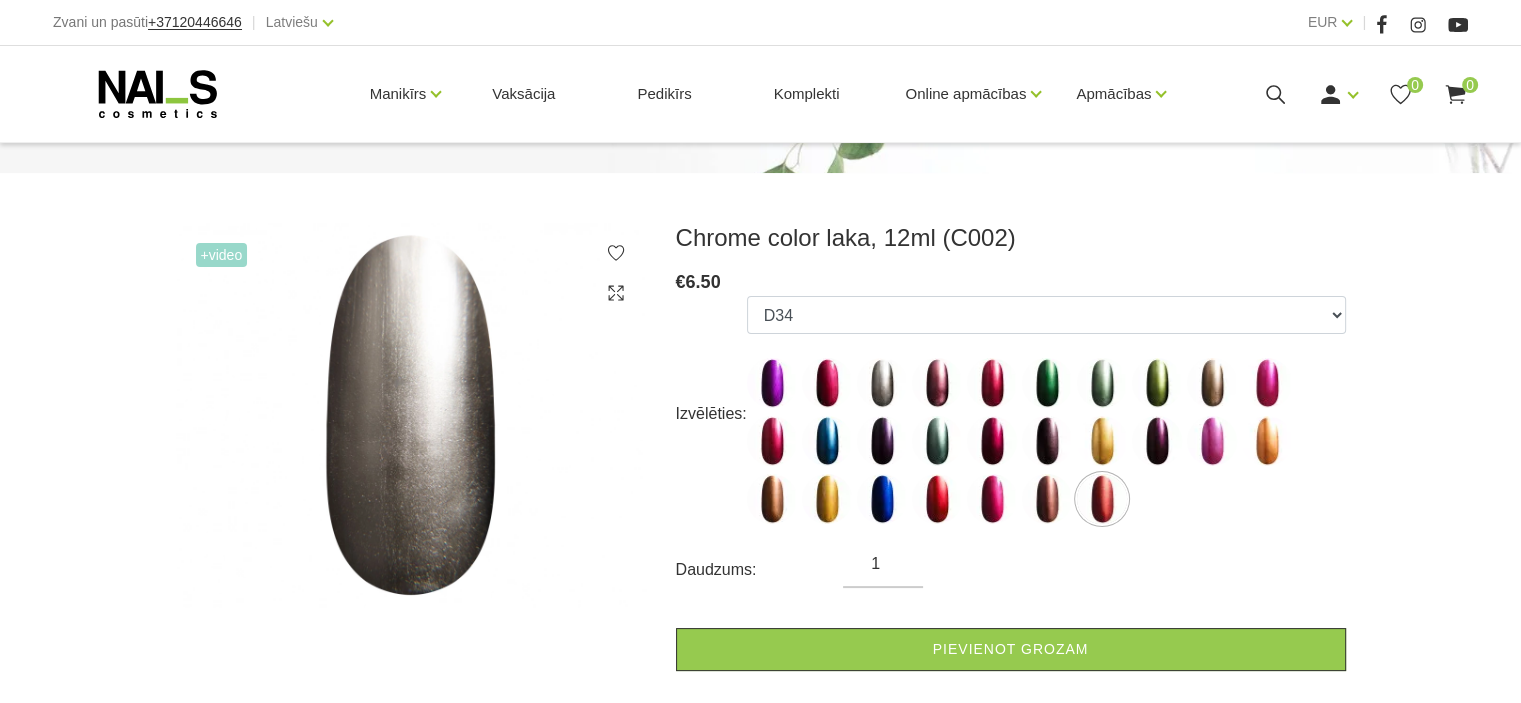 click at bounding box center [1102, 499] 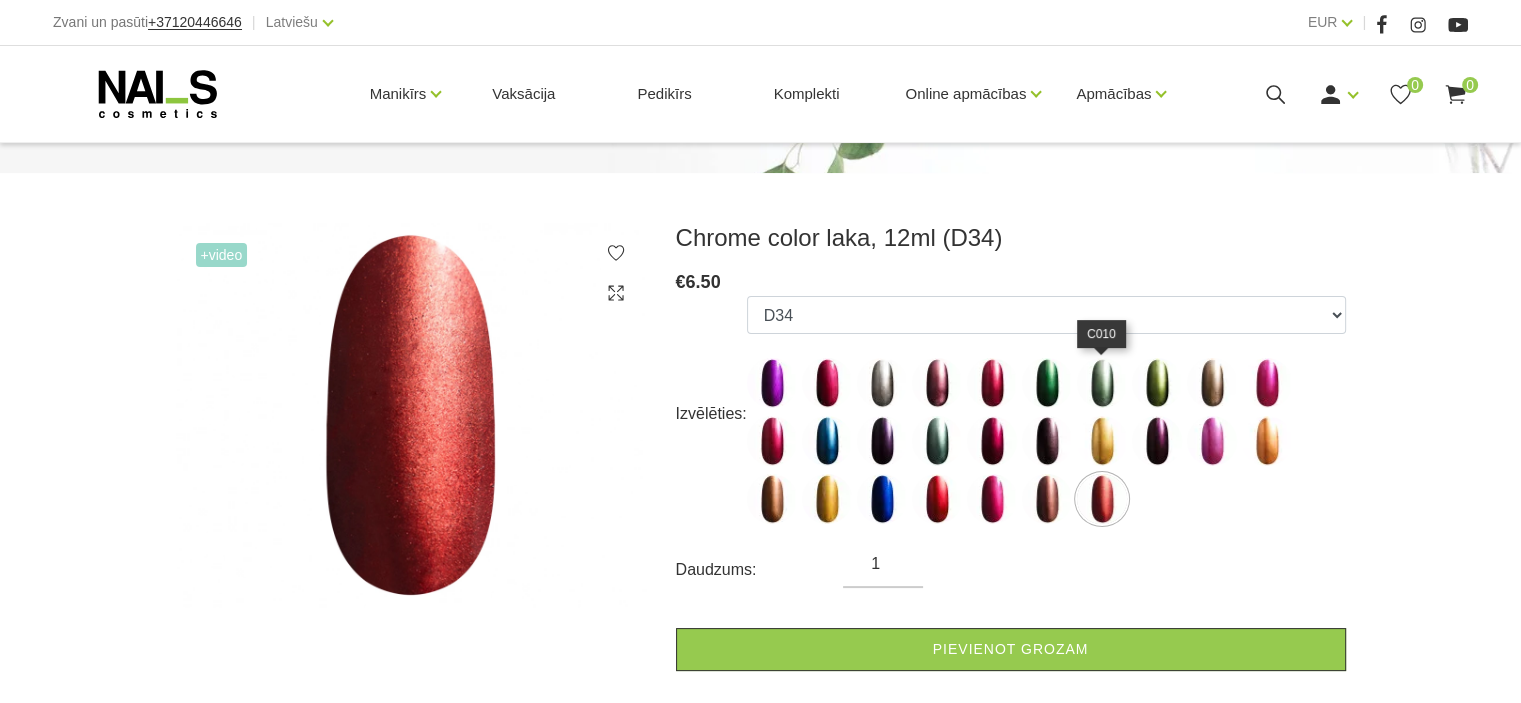 click at bounding box center (1102, 383) 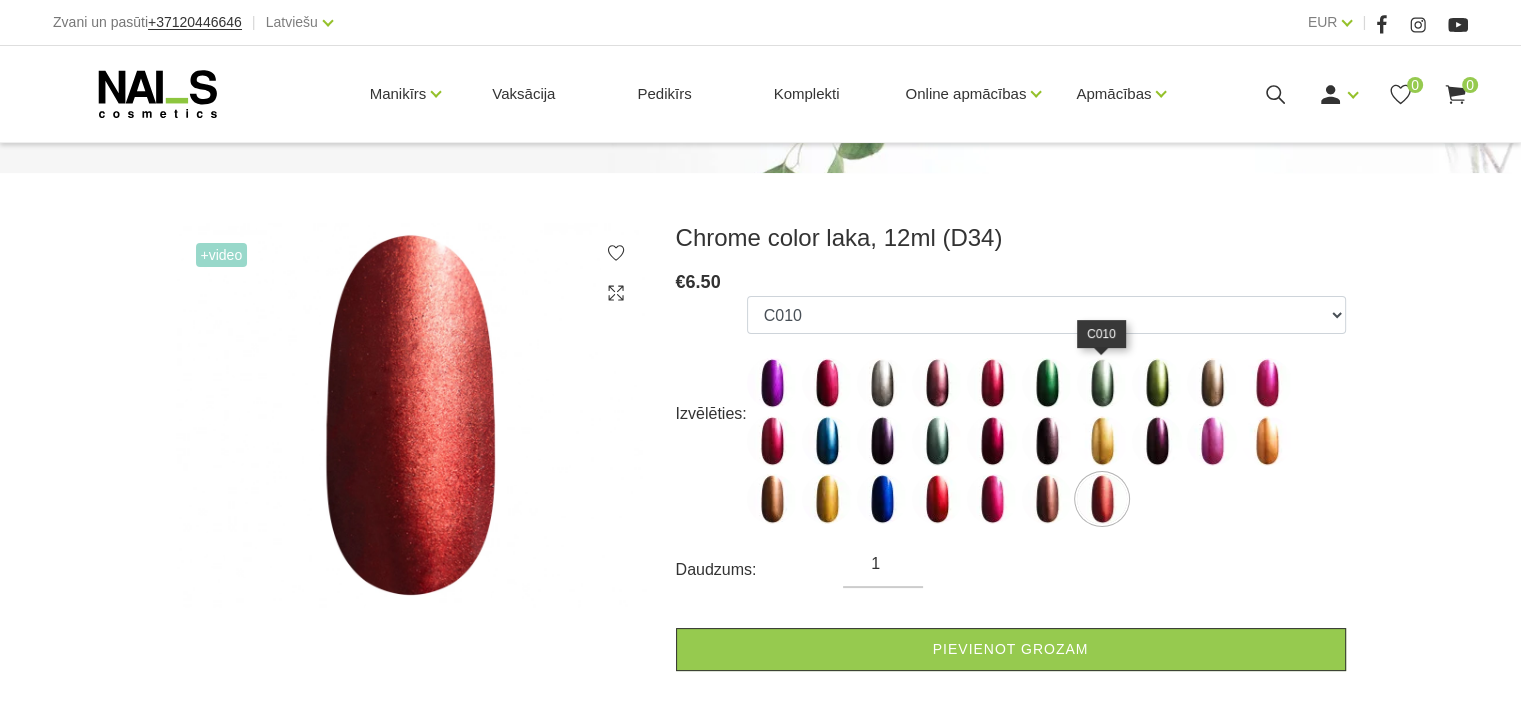 click at bounding box center (1102, 383) 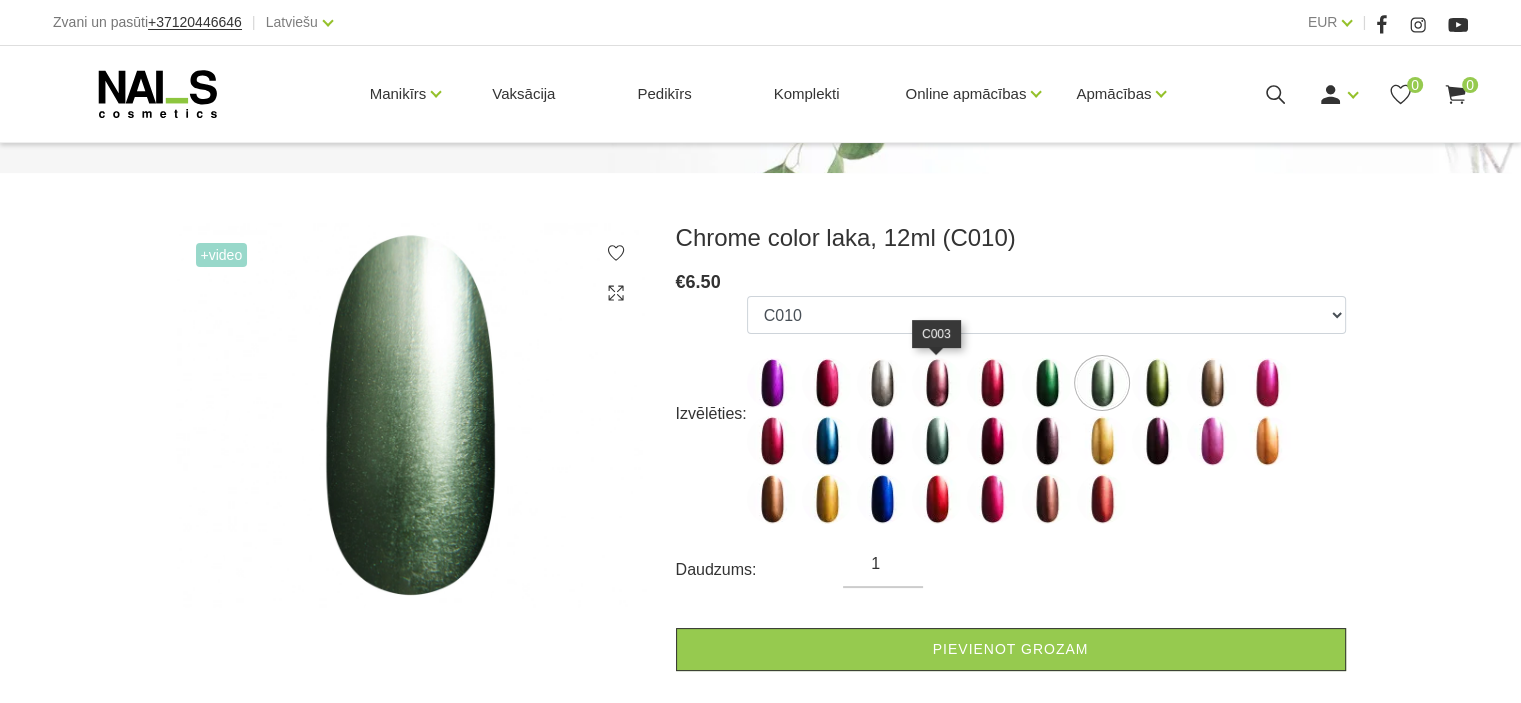 click at bounding box center [937, 383] 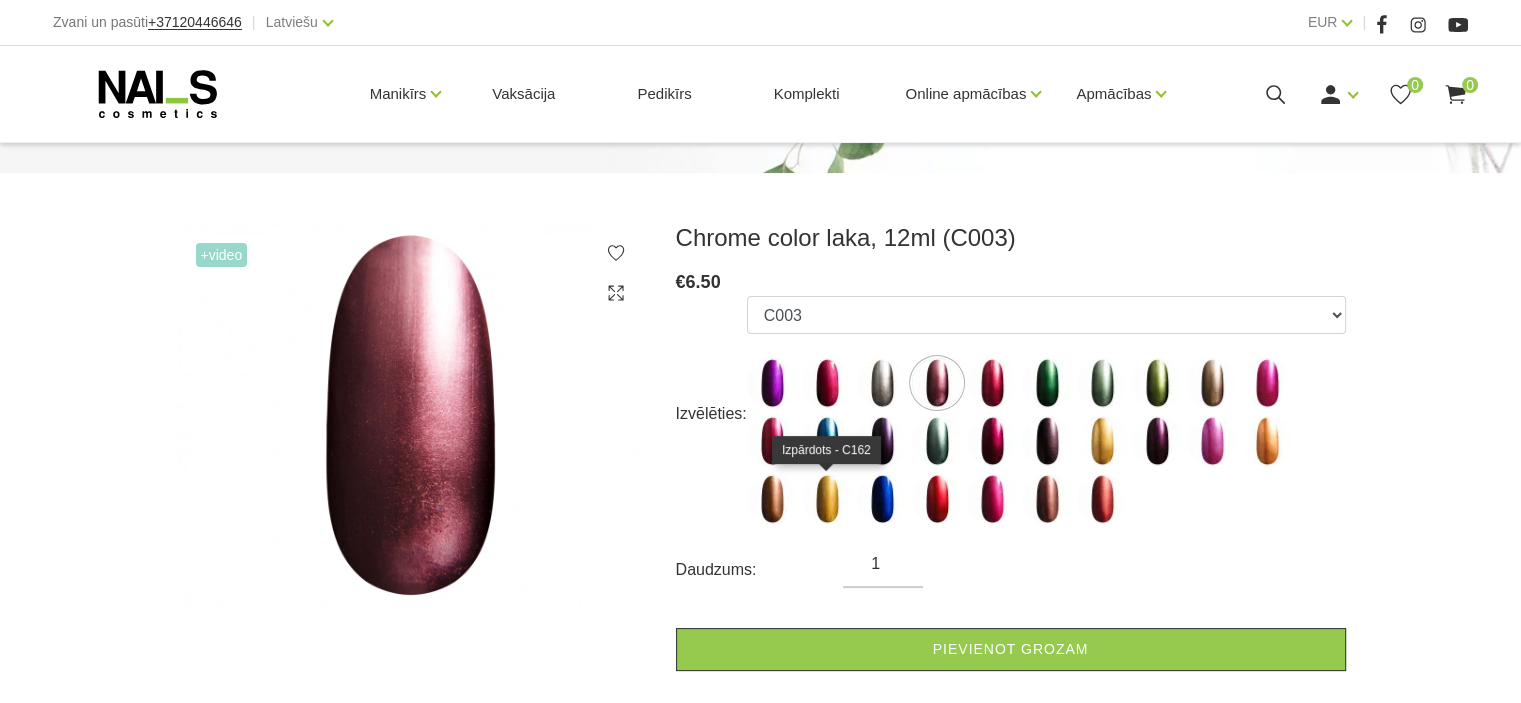 click at bounding box center [827, 499] 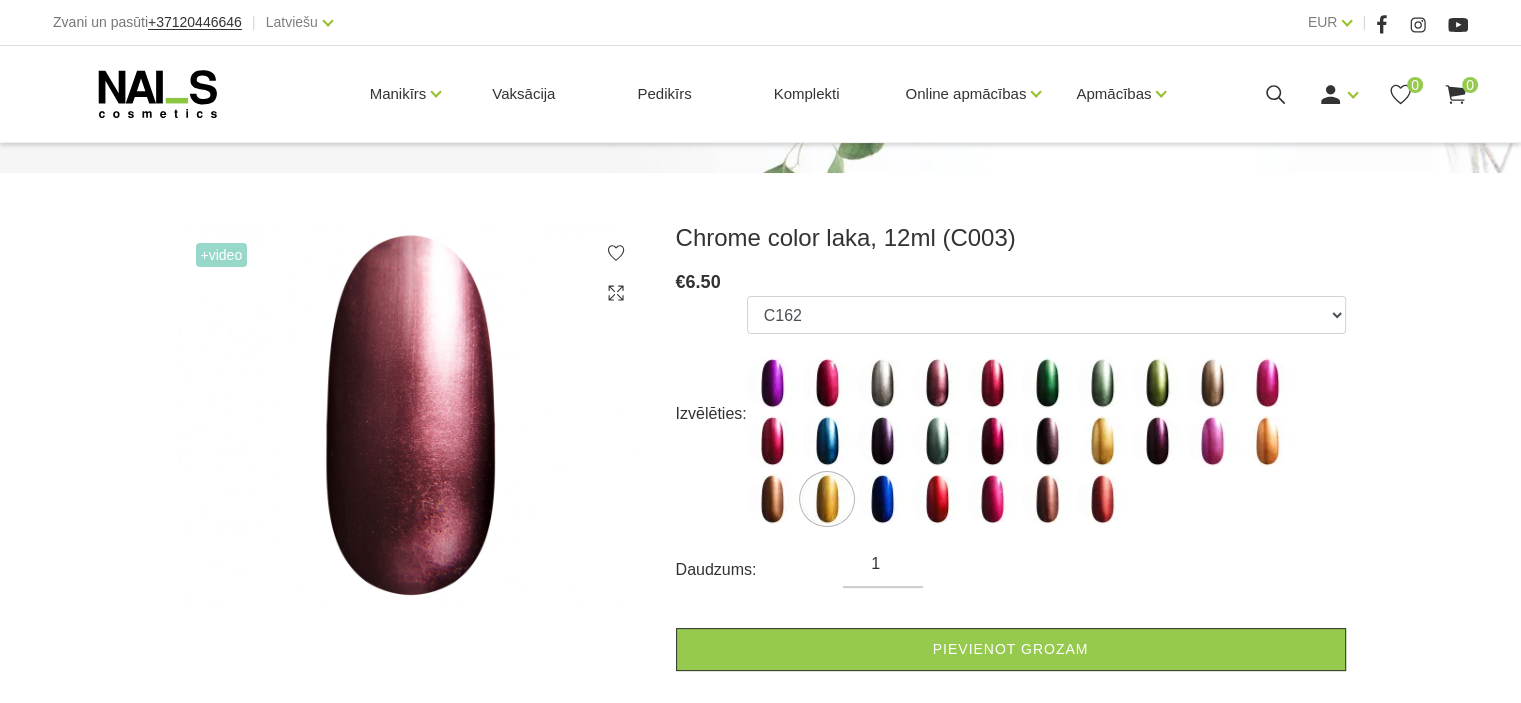 click at bounding box center [827, 499] 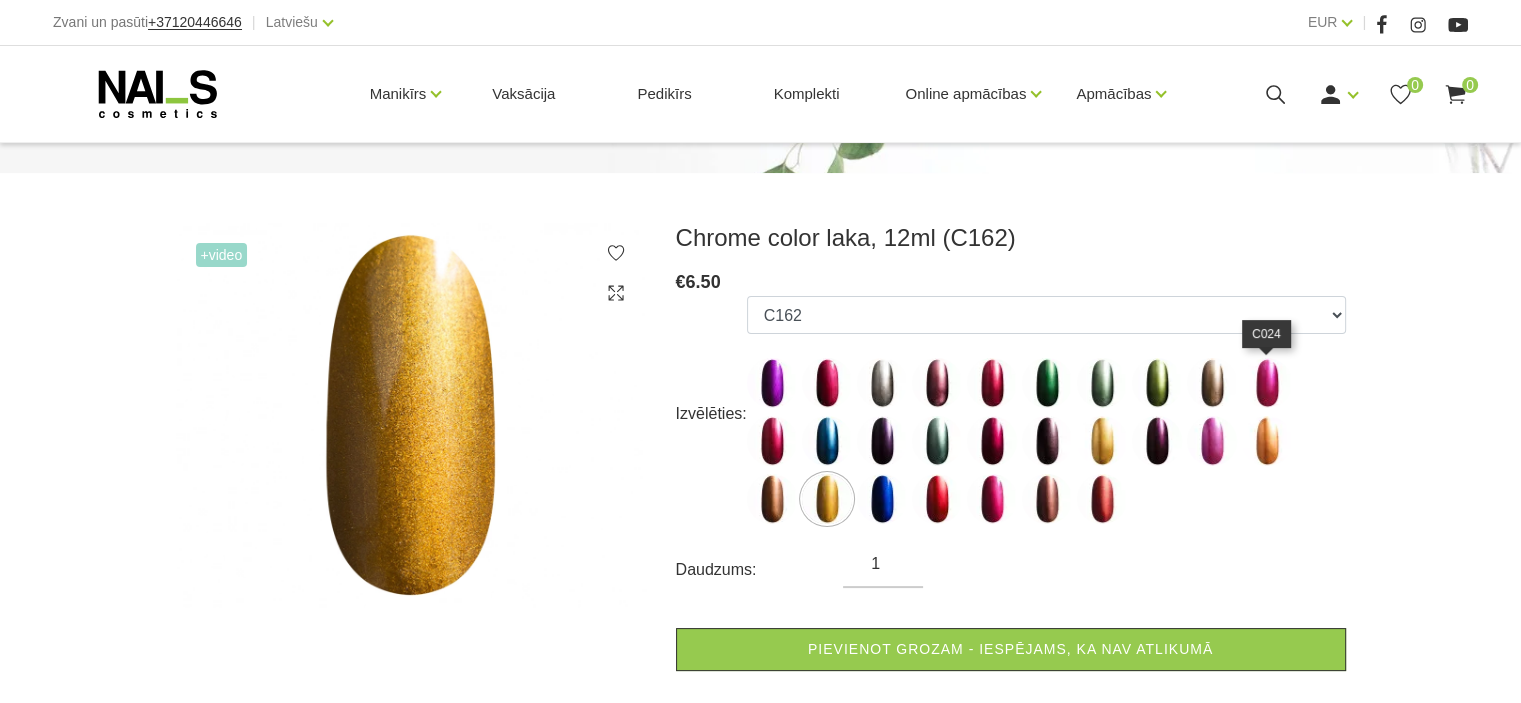 click at bounding box center [1267, 383] 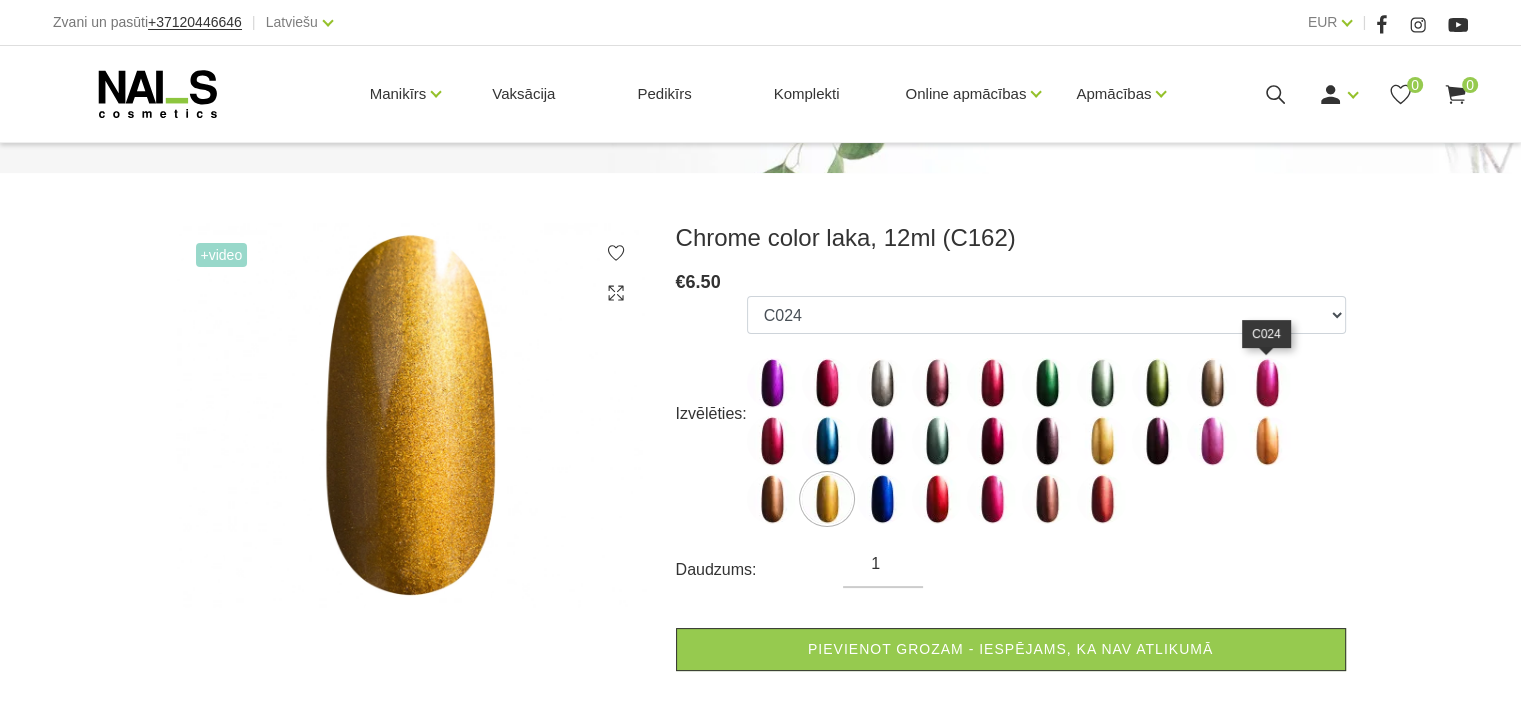 click at bounding box center [1267, 383] 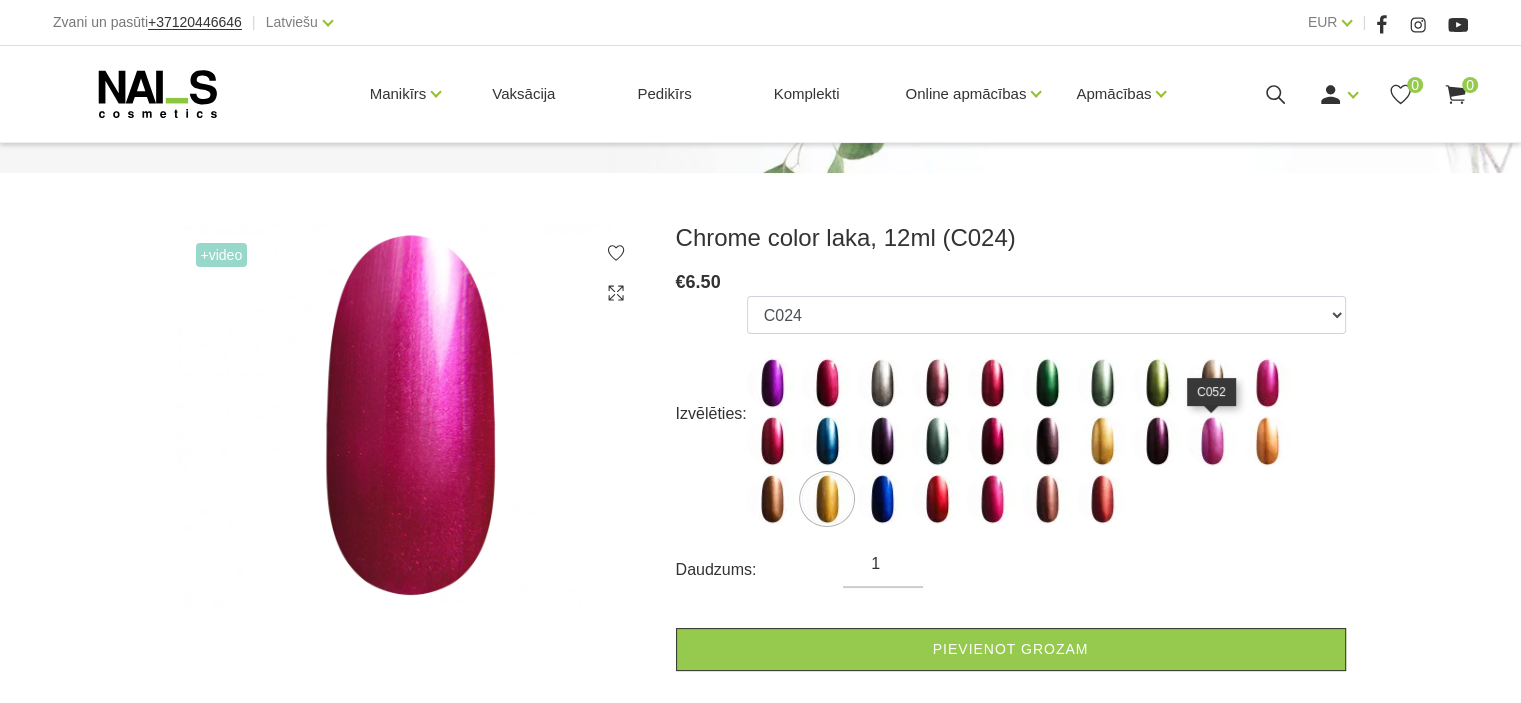 click at bounding box center [1212, 441] 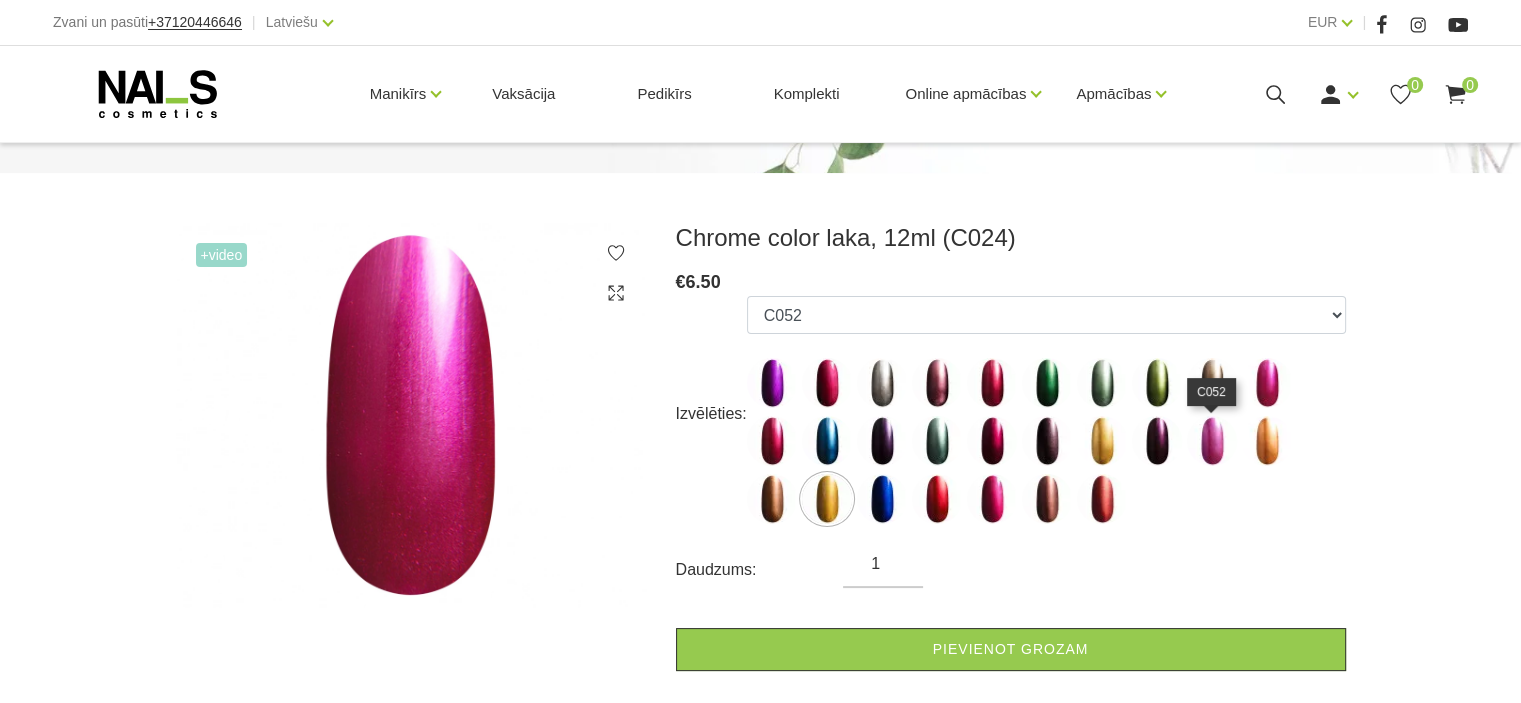 click at bounding box center [1212, 441] 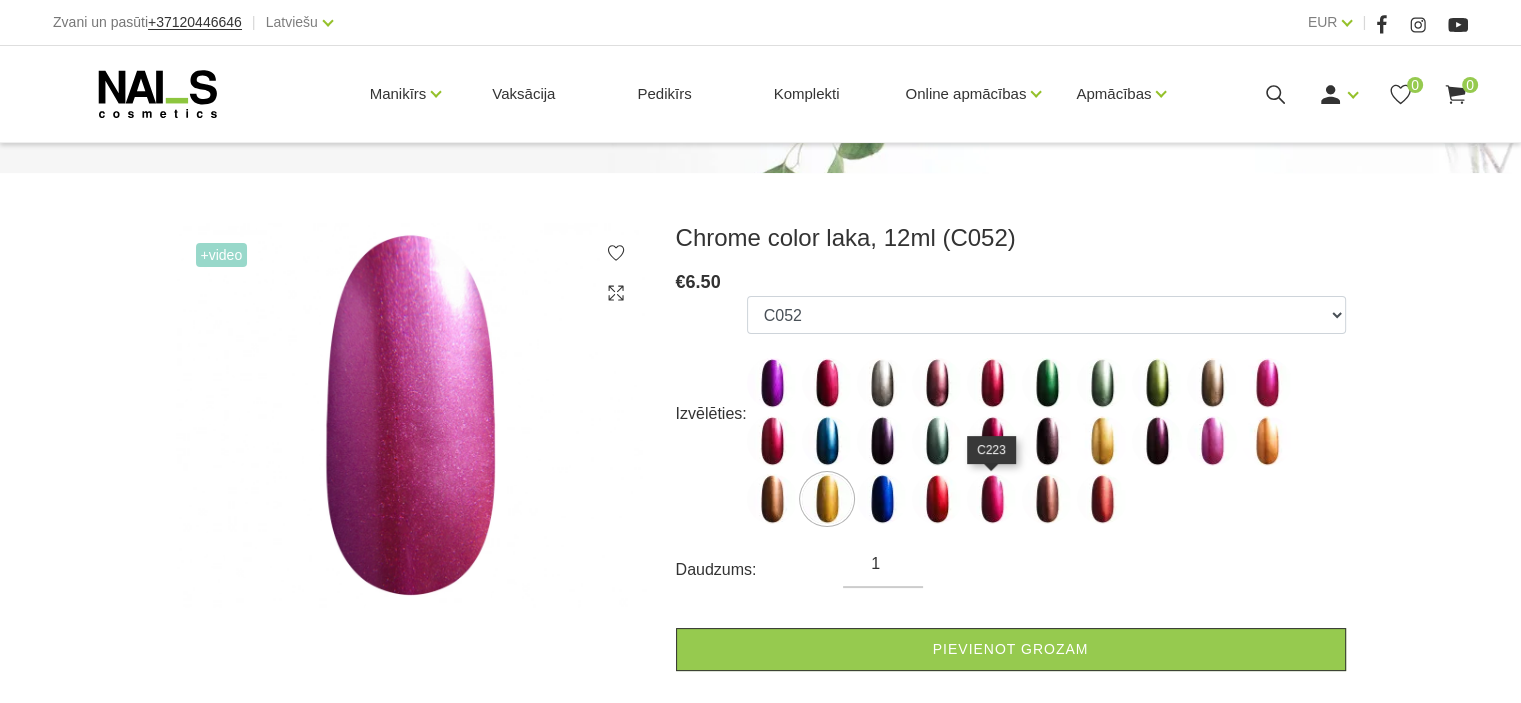 click at bounding box center (992, 499) 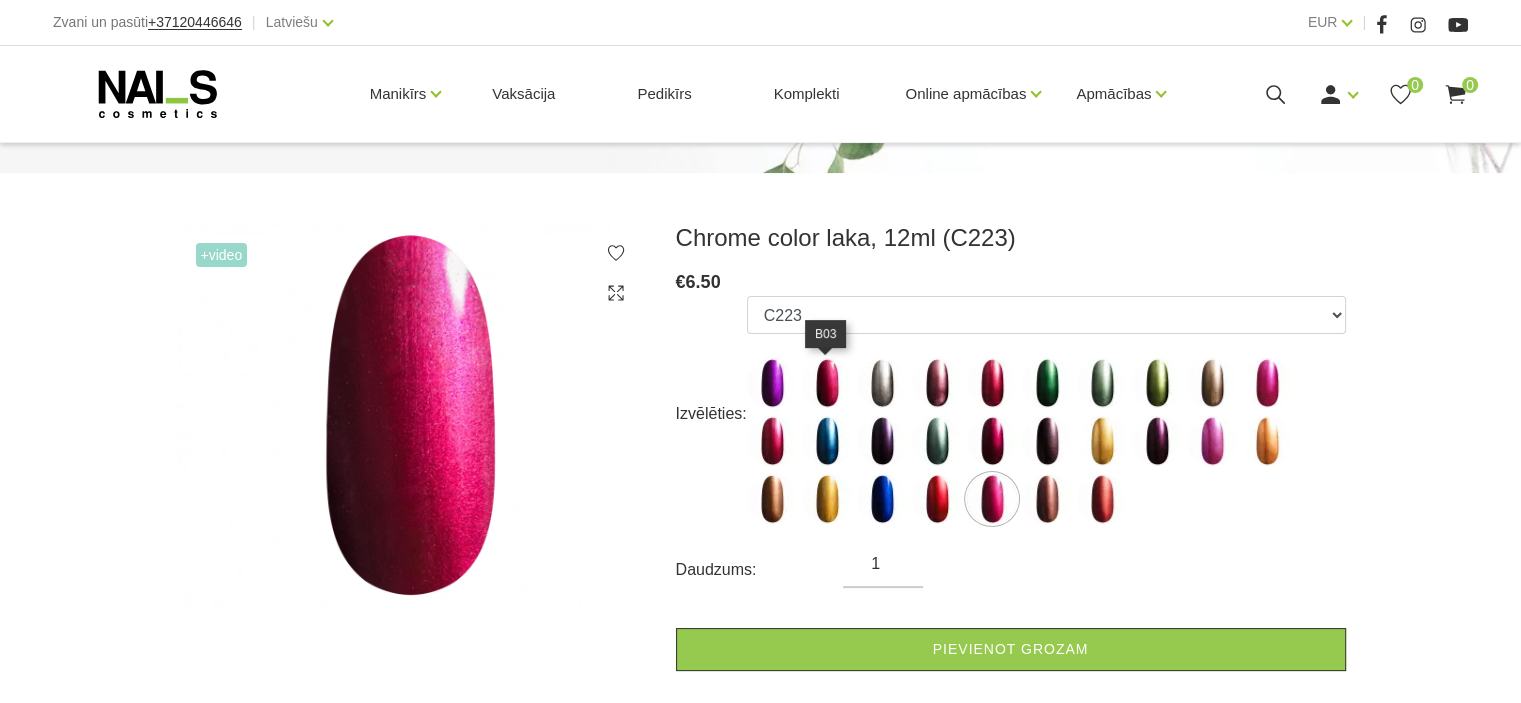 click at bounding box center (827, 383) 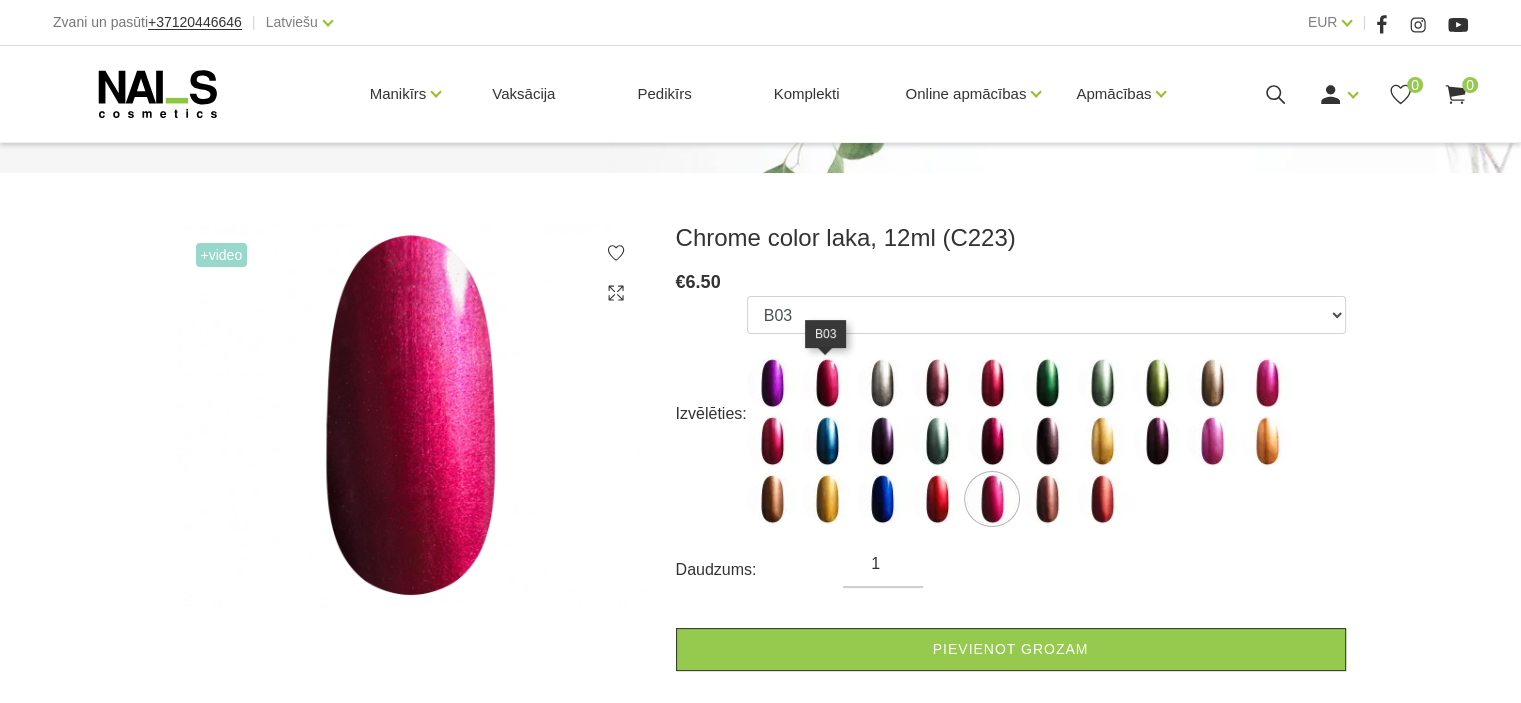 click at bounding box center [827, 383] 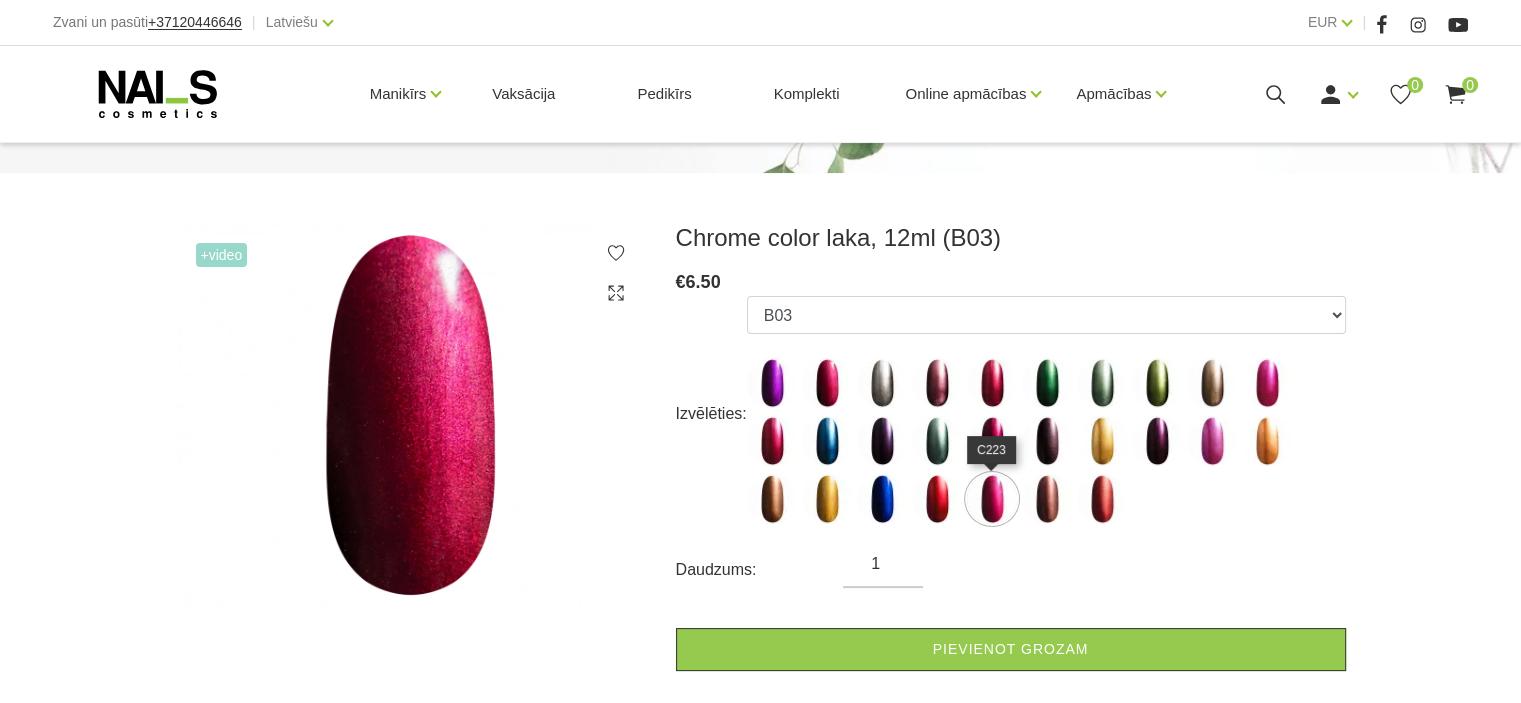click at bounding box center (992, 499) 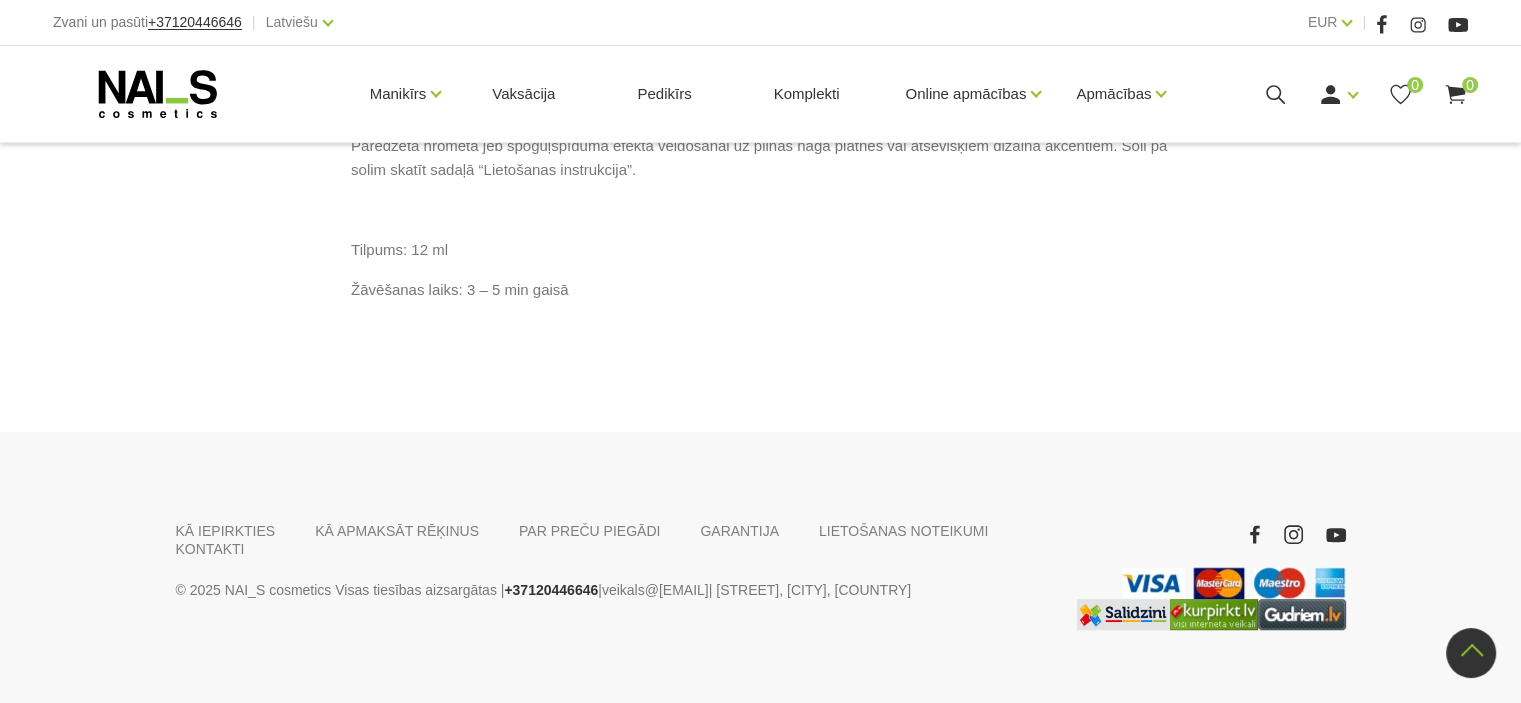 scroll, scrollTop: 900, scrollLeft: 0, axis: vertical 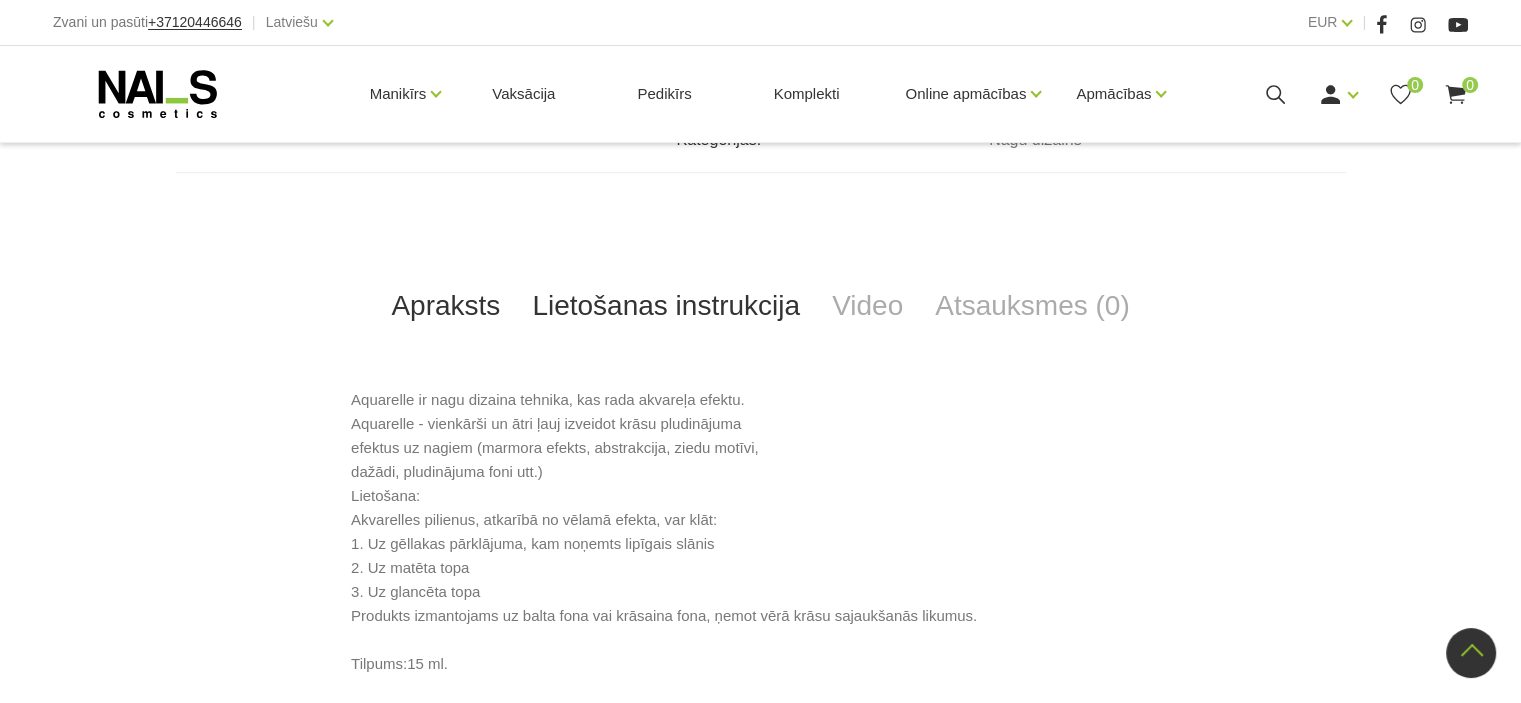 click on "Lietošanas instrukcija" at bounding box center (666, 306) 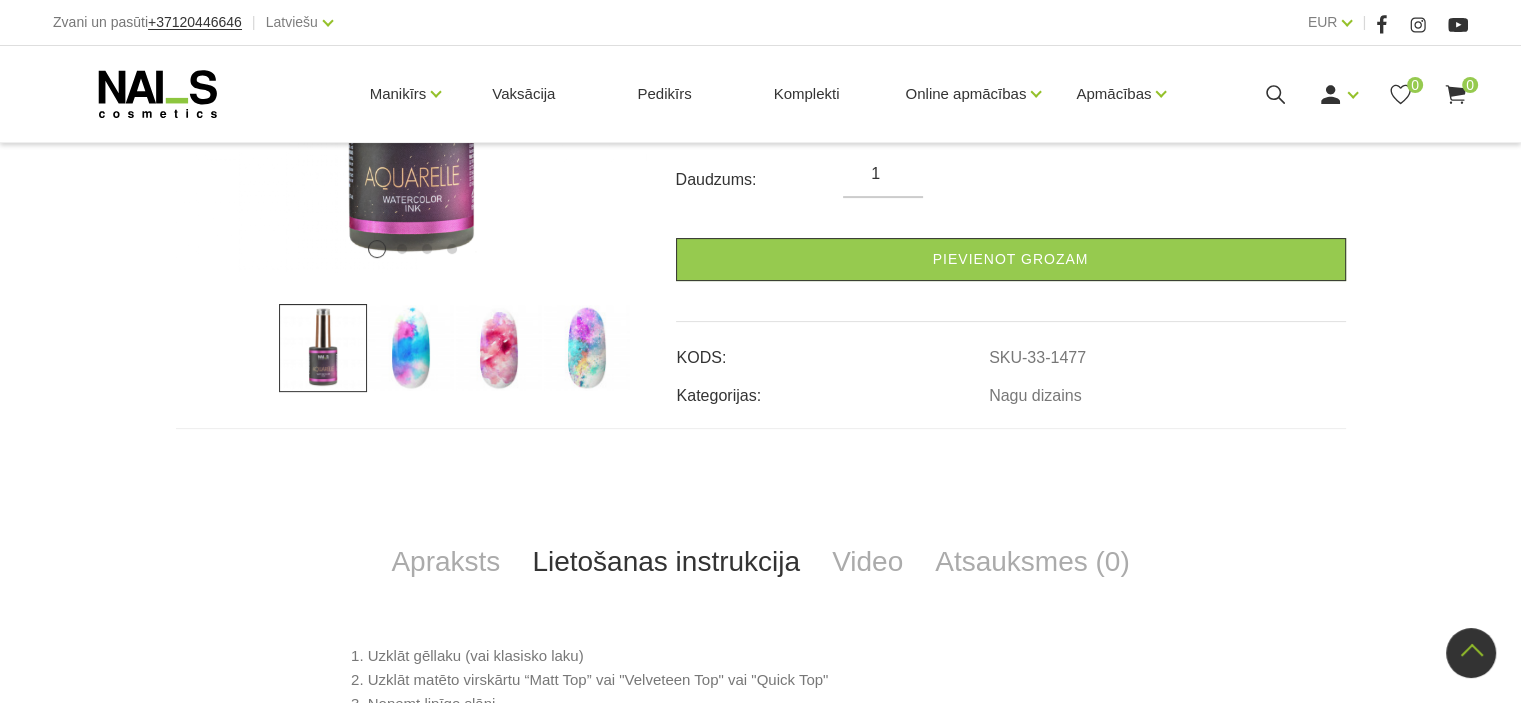 scroll, scrollTop: 488, scrollLeft: 0, axis: vertical 